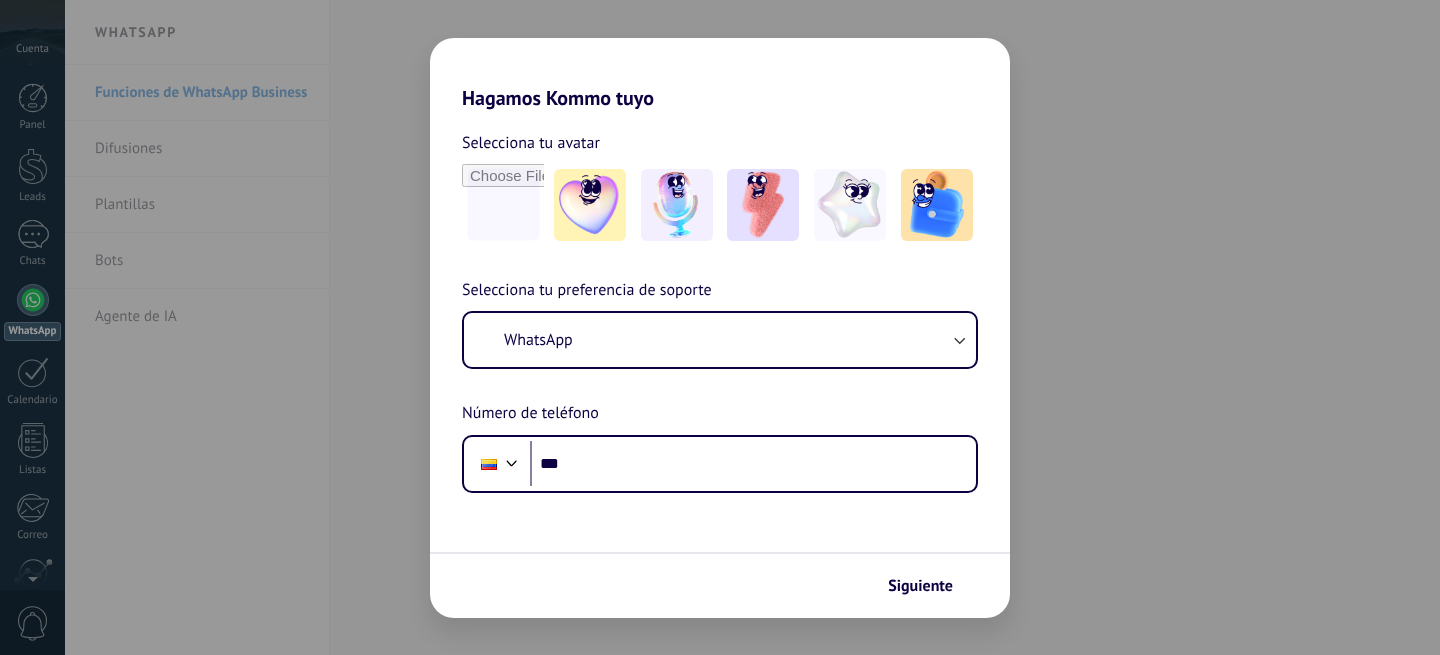 scroll, scrollTop: 0, scrollLeft: 0, axis: both 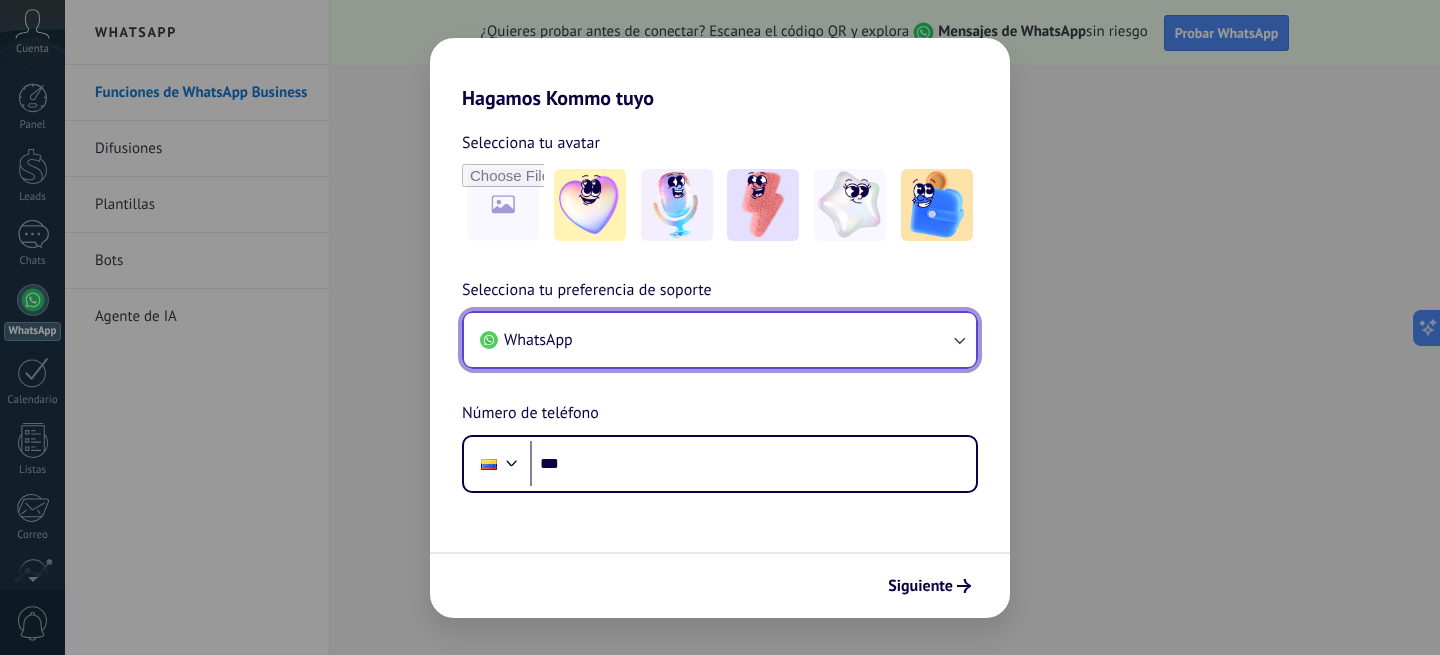 click on "WhatsApp" at bounding box center [720, 340] 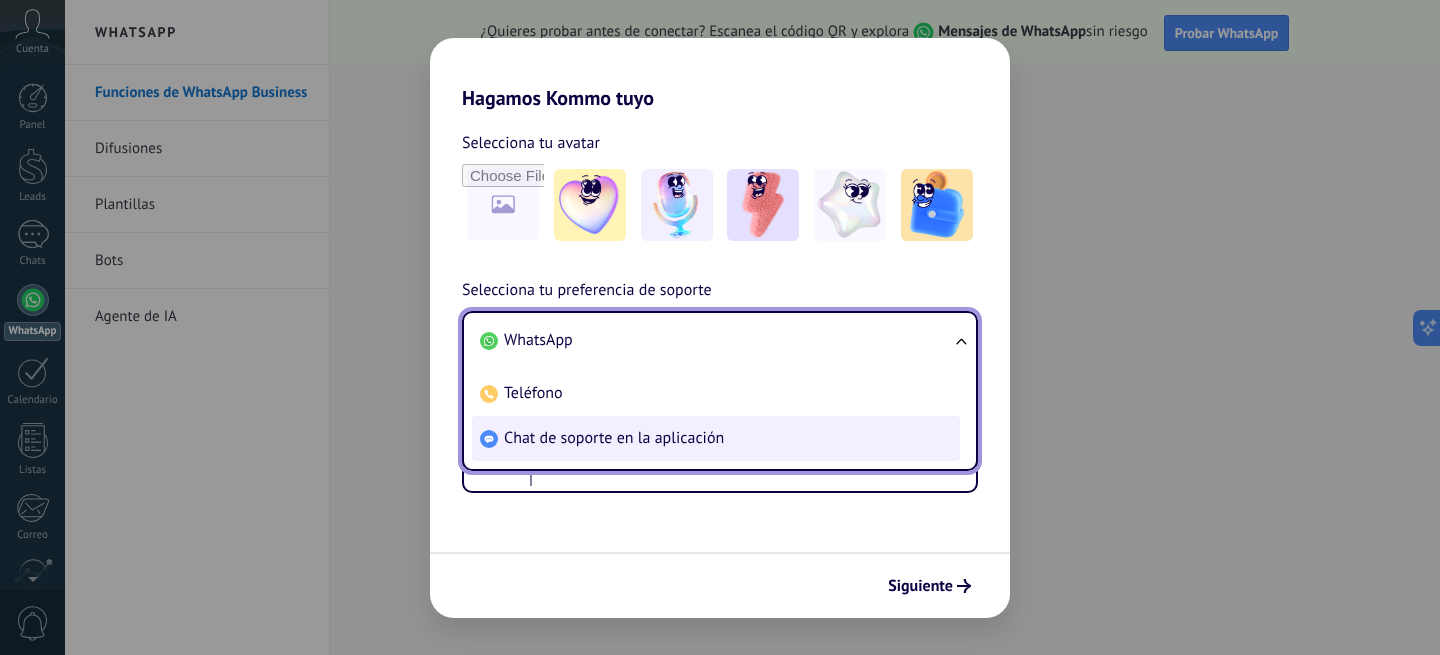 click on "Chat de soporte en la aplicación" at bounding box center [614, 438] 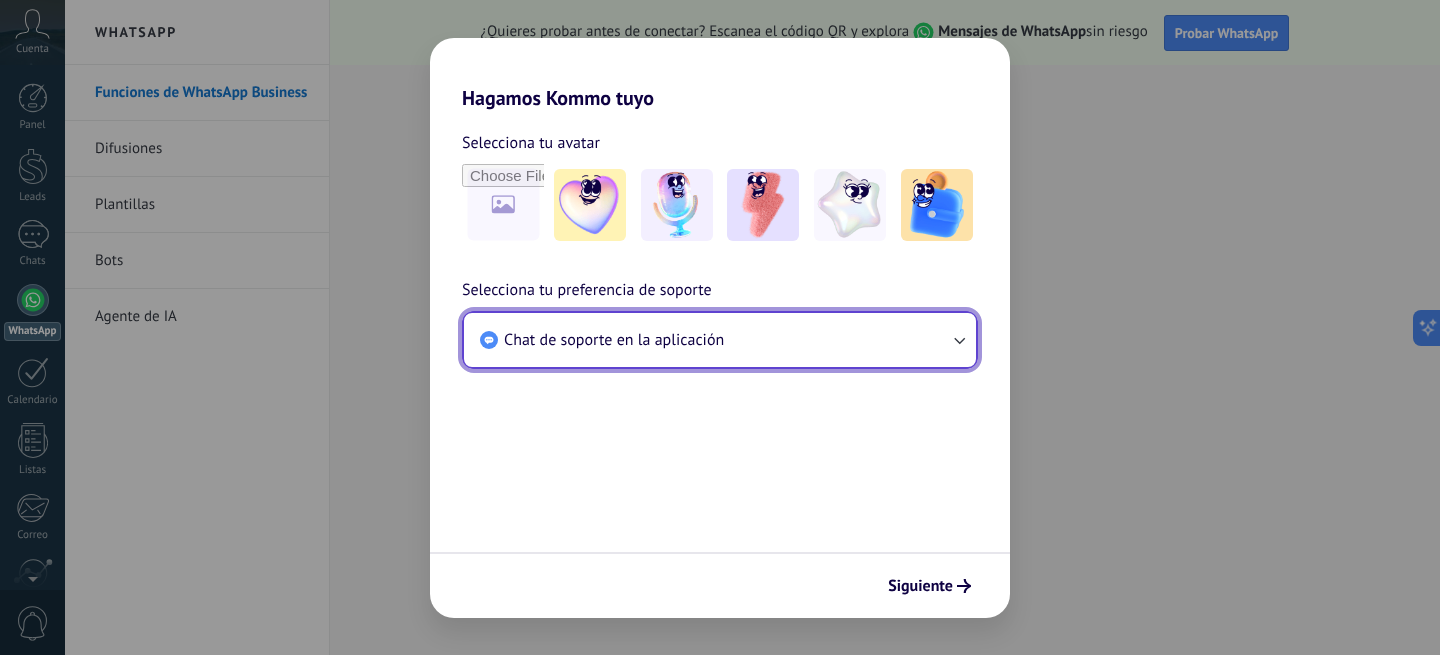 click on "Chat de soporte en la aplicación" at bounding box center (720, 340) 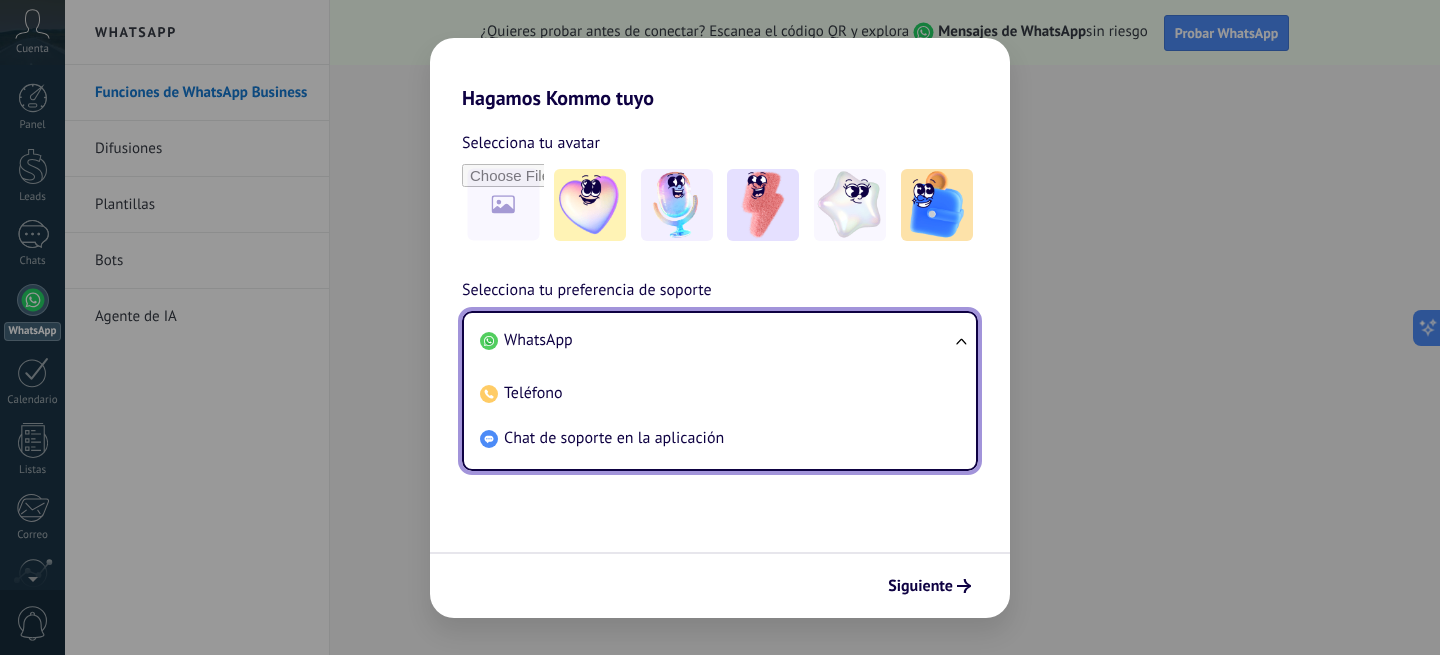 click on "WhatsApp" at bounding box center [538, 340] 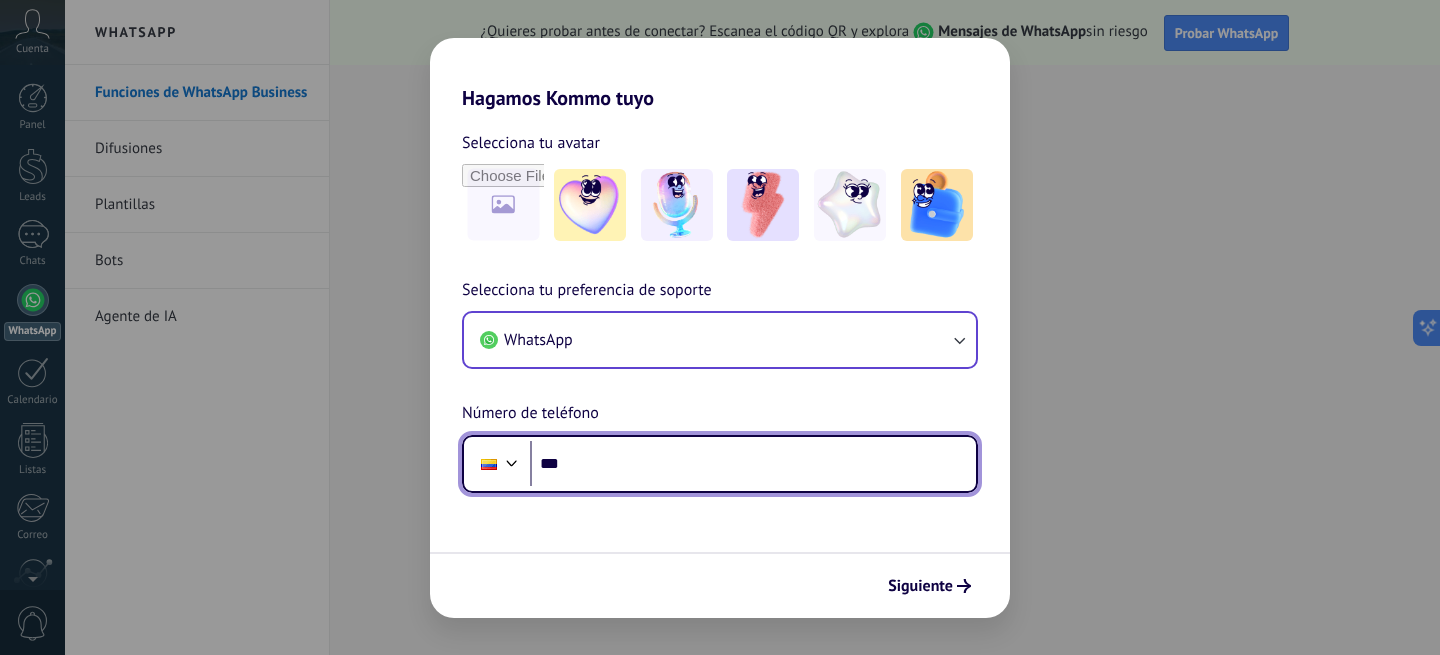 click on "***" at bounding box center (753, 464) 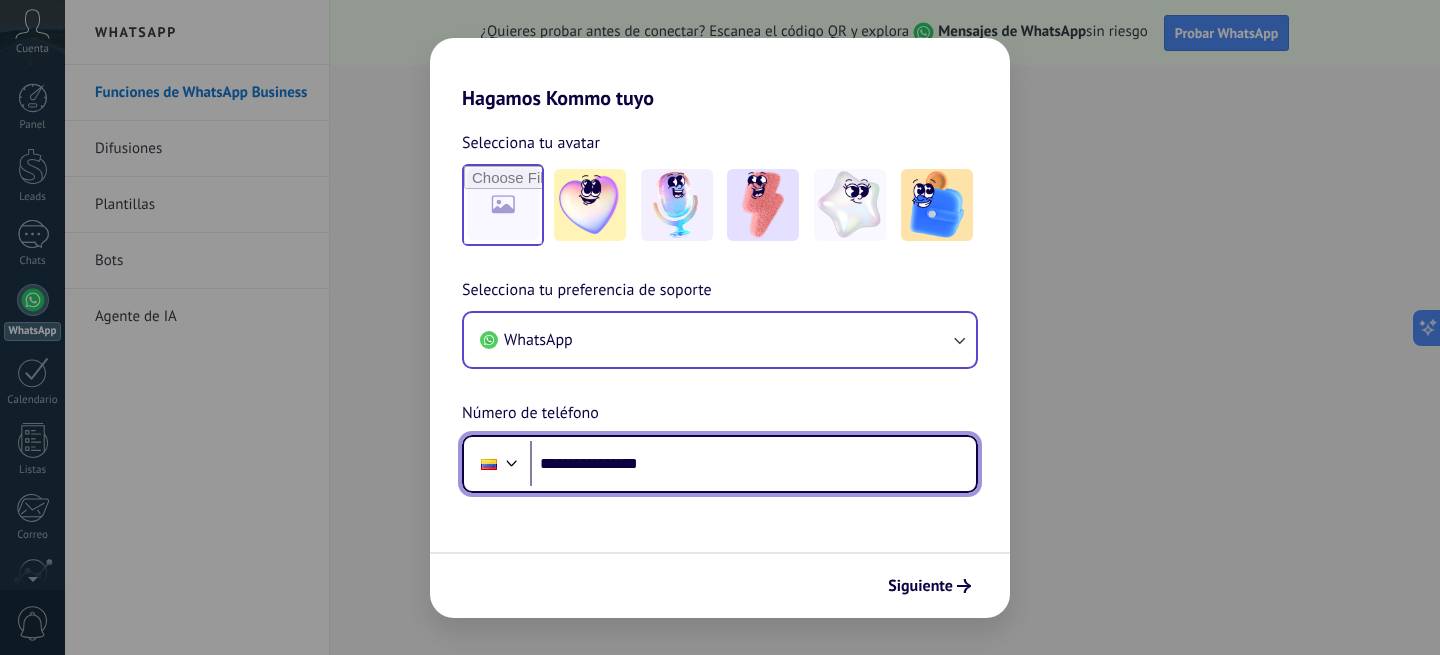type on "**********" 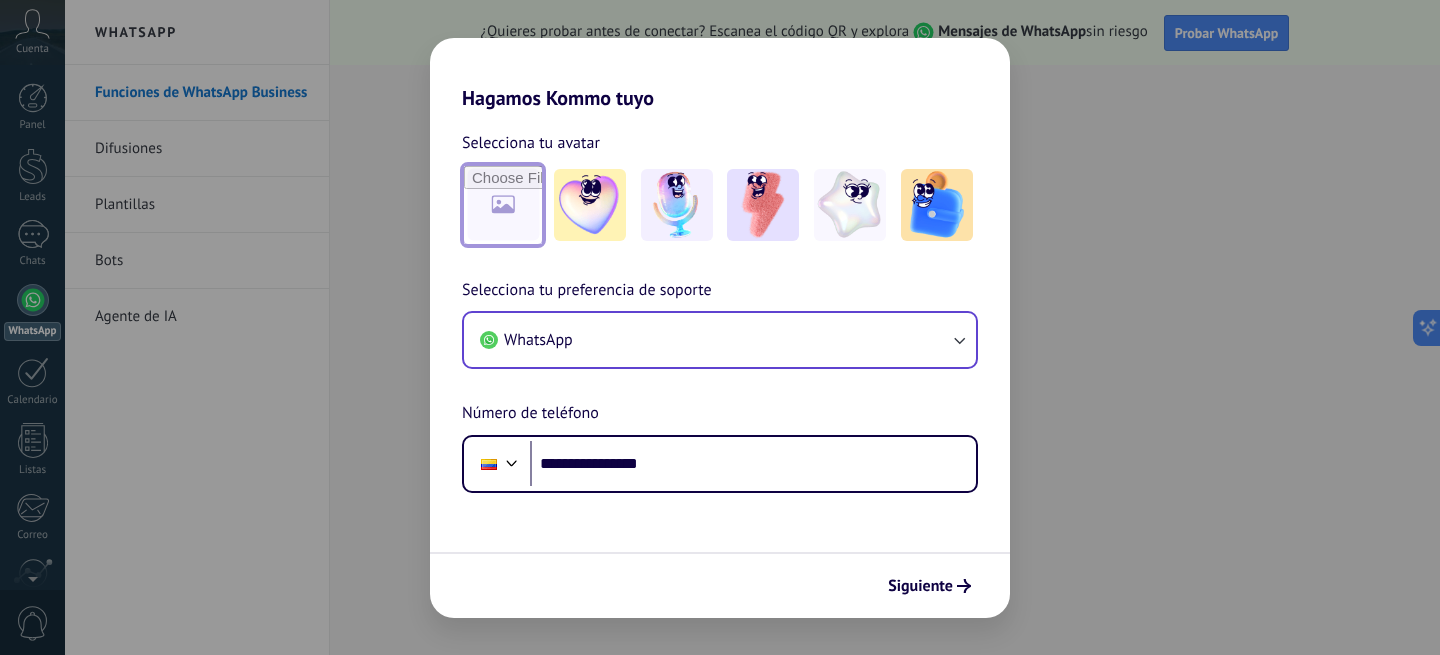 click at bounding box center [503, 205] 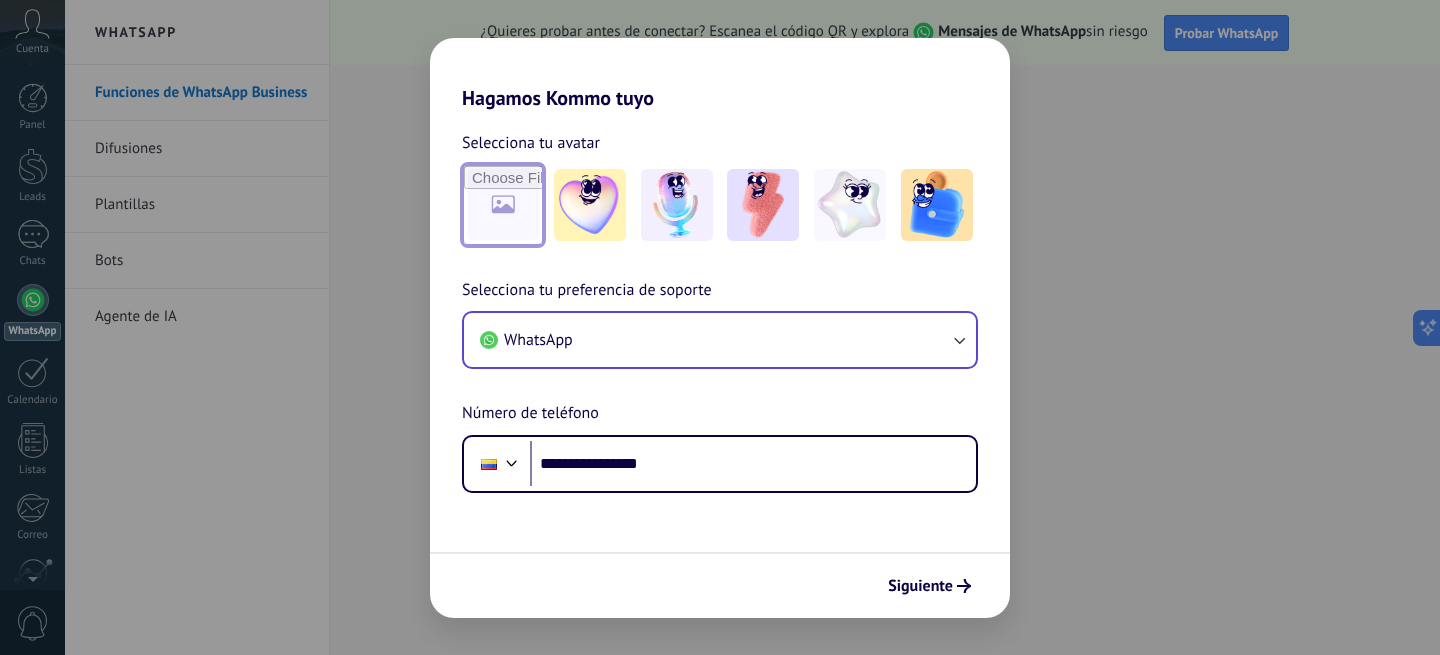 type on "**********" 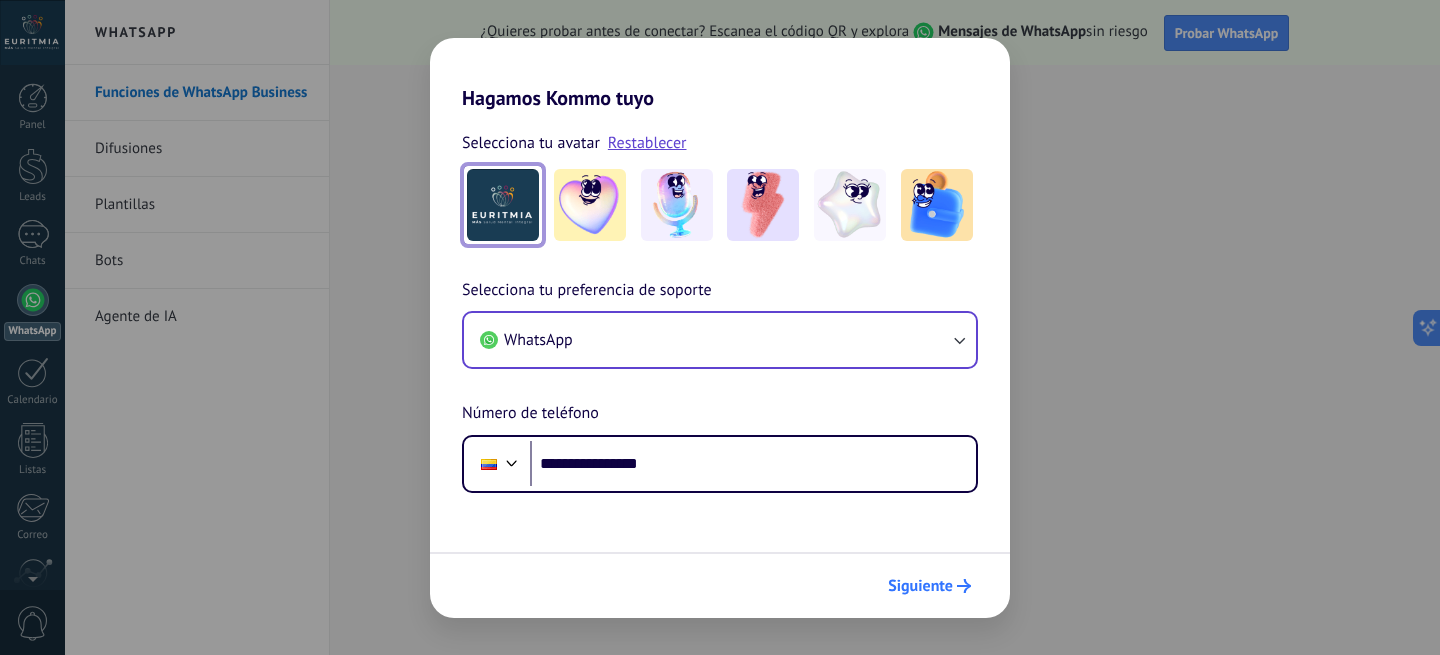 click on "Siguiente" at bounding box center [920, 586] 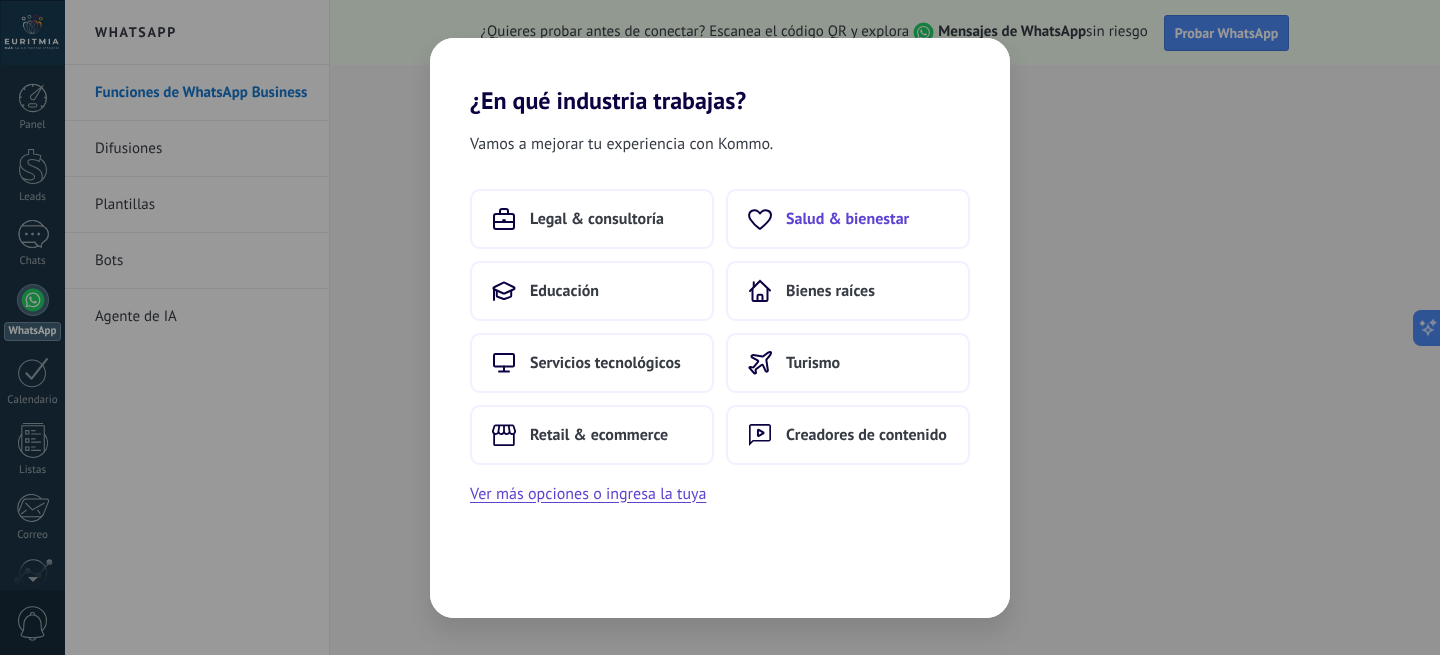 click on "Salud & bienestar" at bounding box center [847, 219] 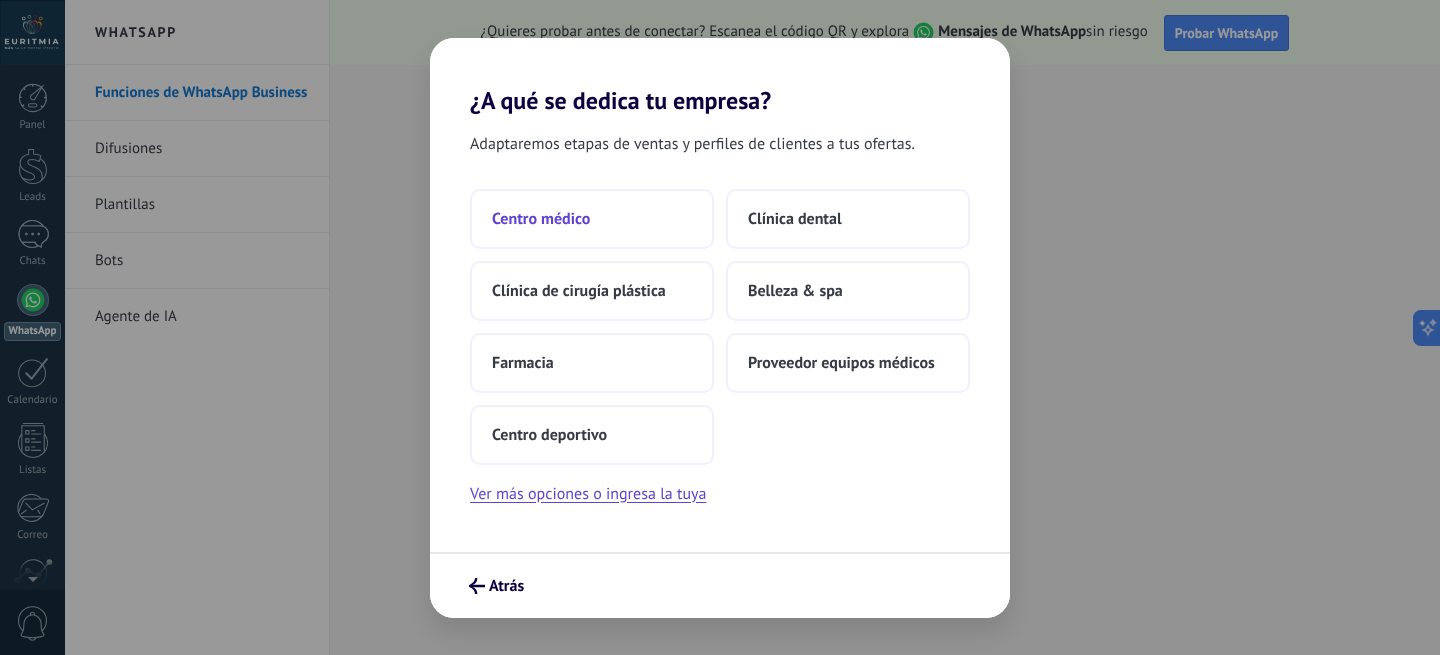 click on "Centro médico" at bounding box center [541, 219] 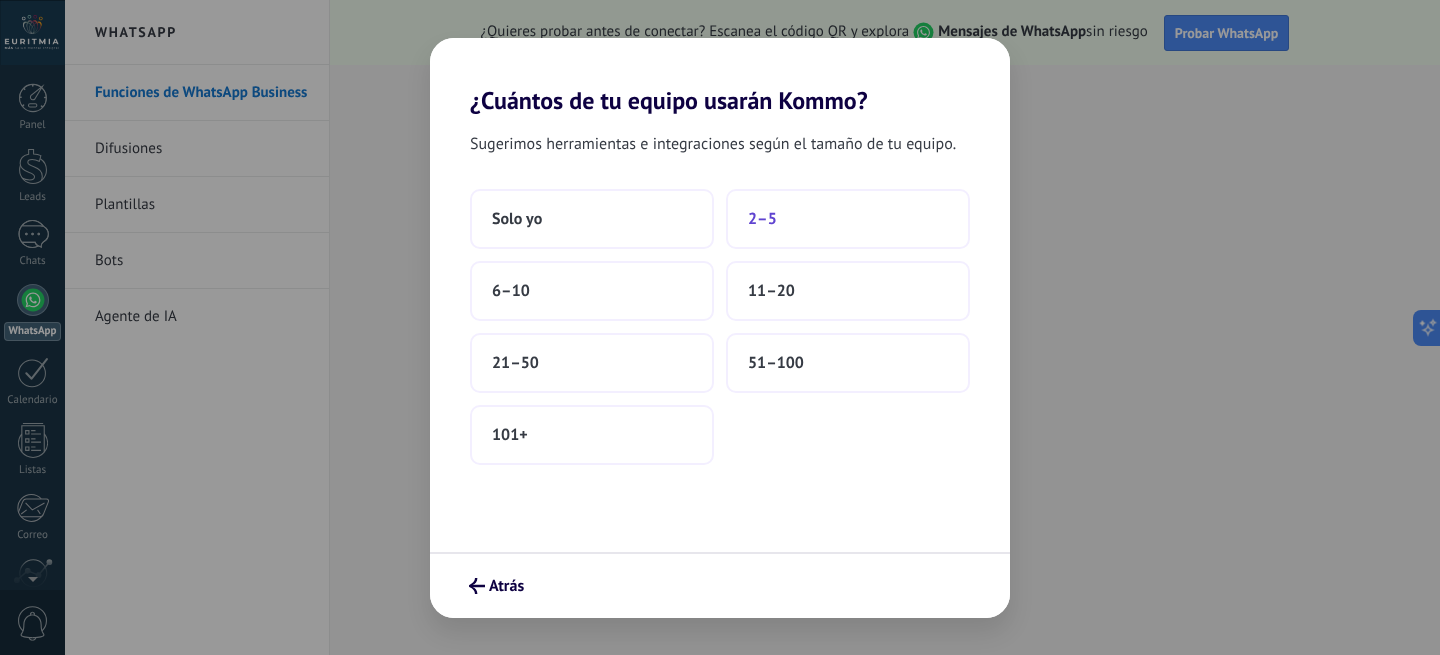 click on "2–5" at bounding box center (848, 219) 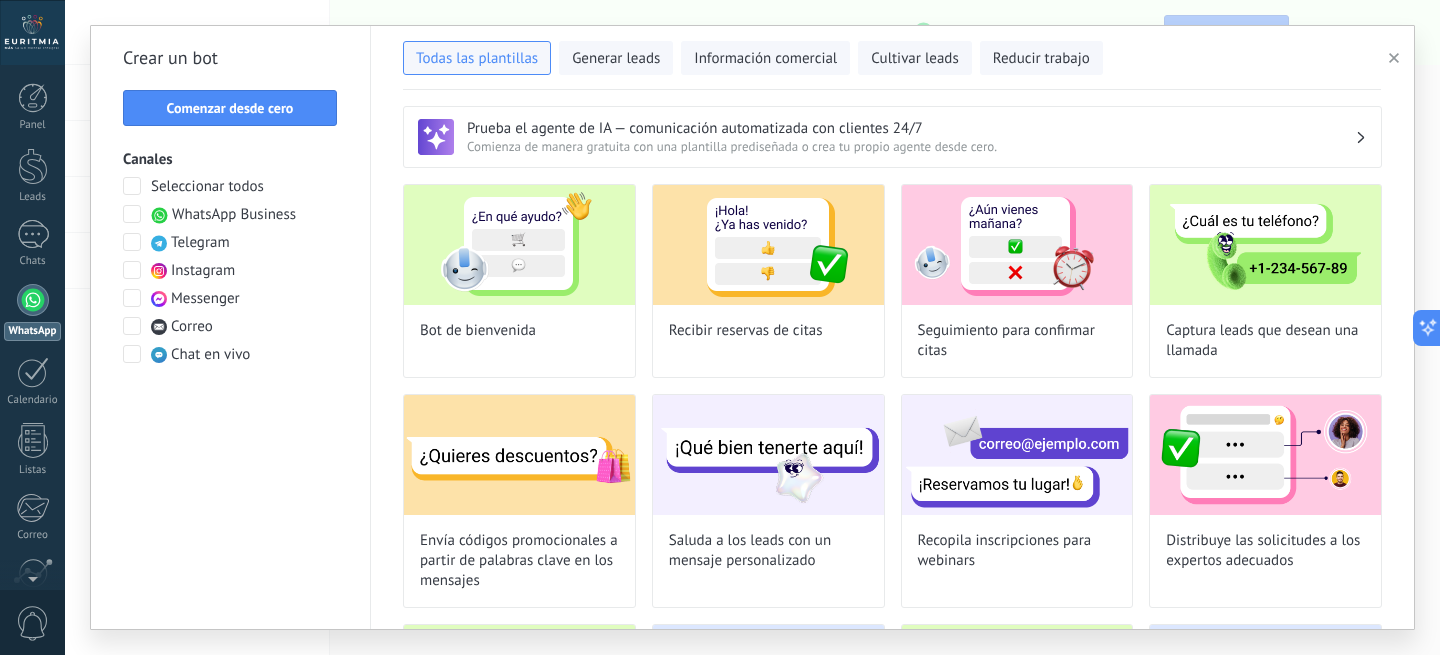 click at bounding box center (132, 270) 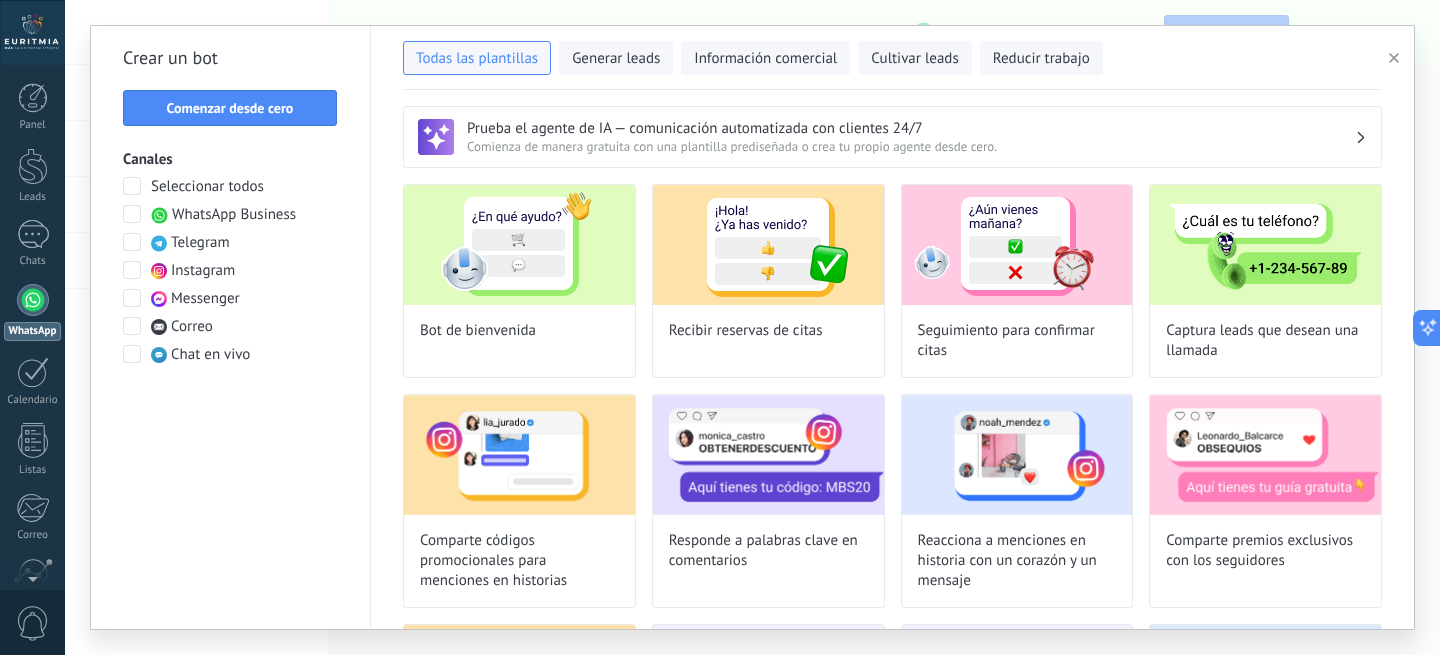 click at bounding box center [132, 270] 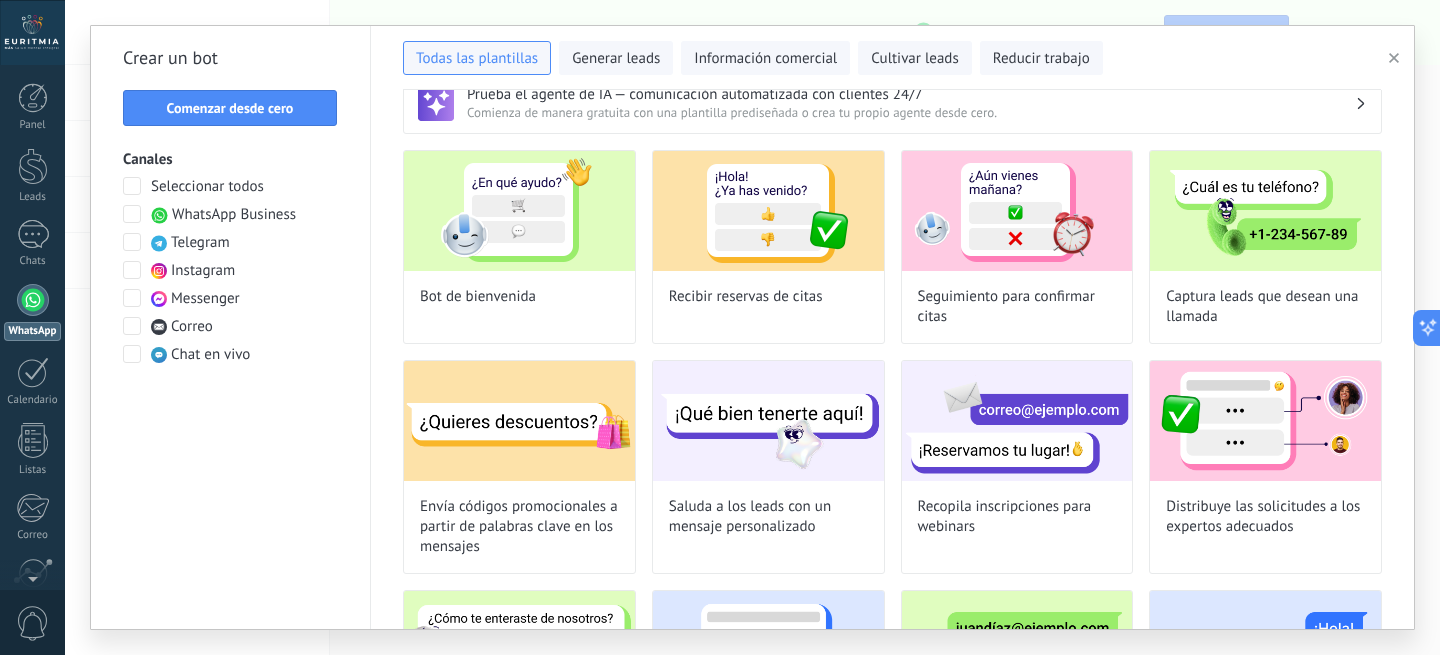 scroll, scrollTop: 0, scrollLeft: 0, axis: both 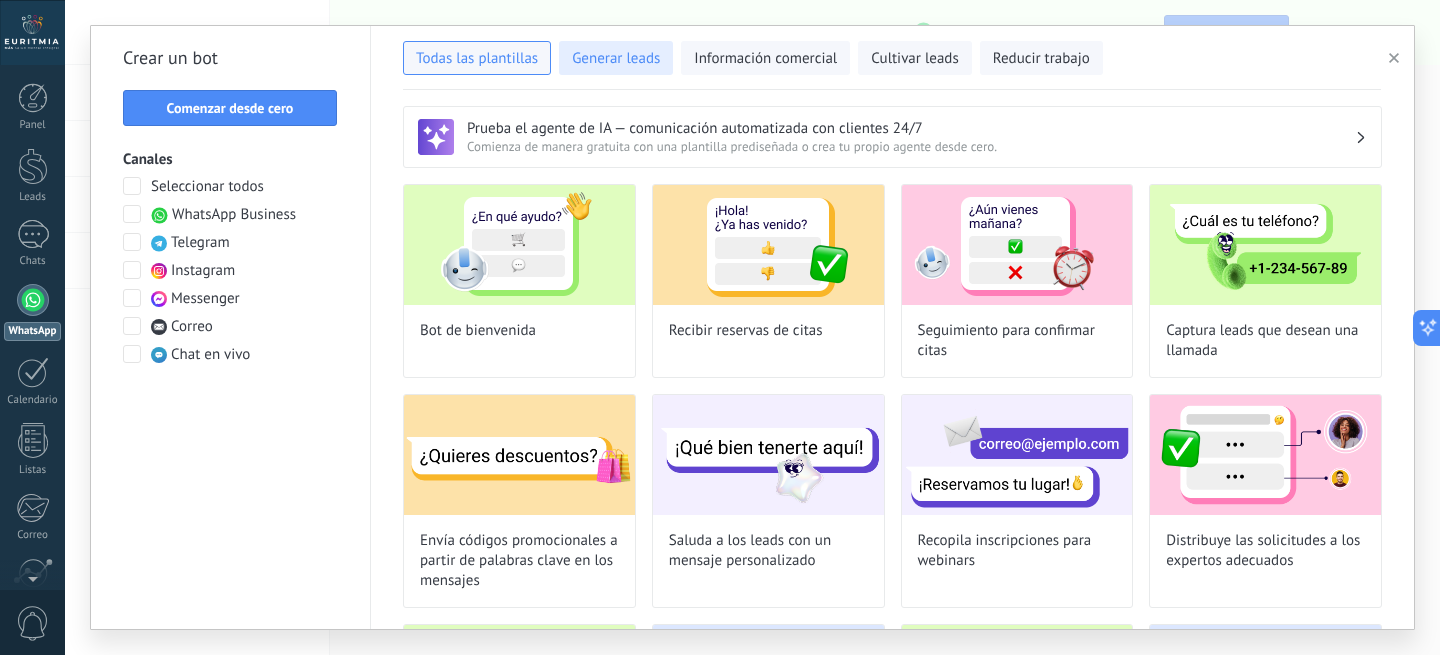 click on "Generar leads" at bounding box center [616, 59] 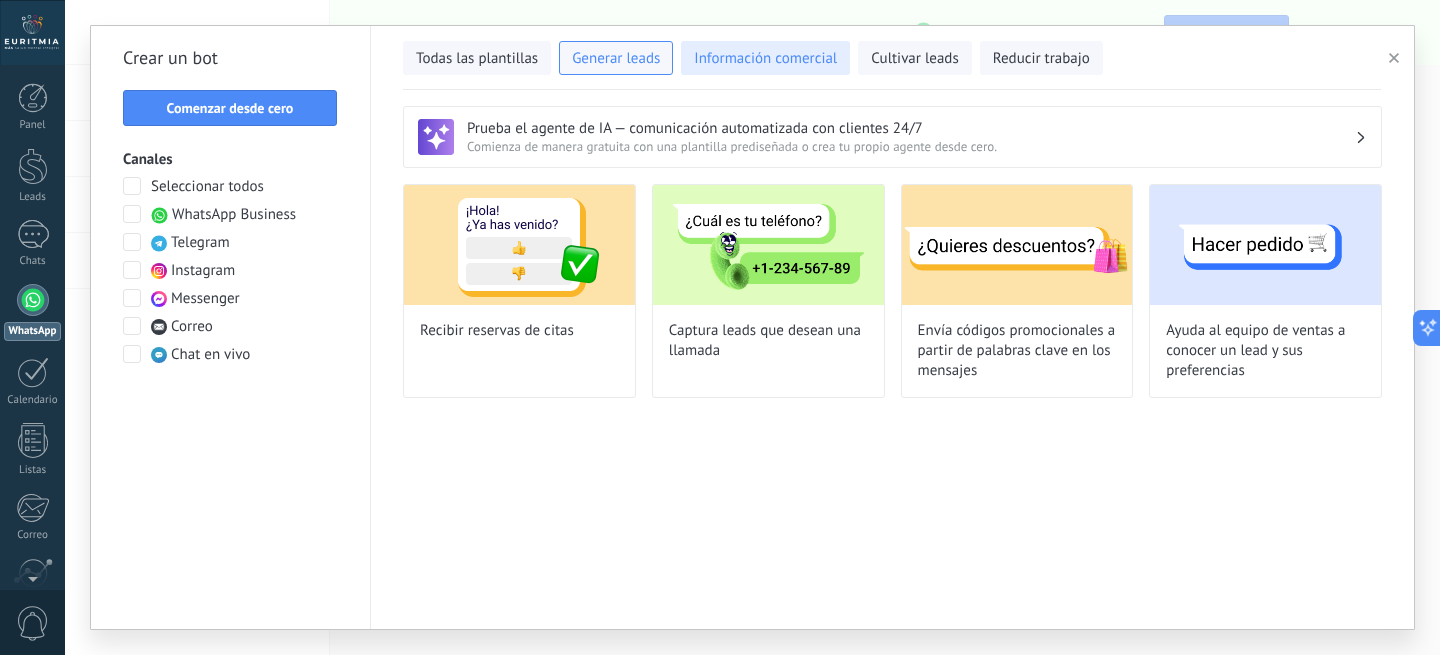 click on "Información comercial" at bounding box center [765, 59] 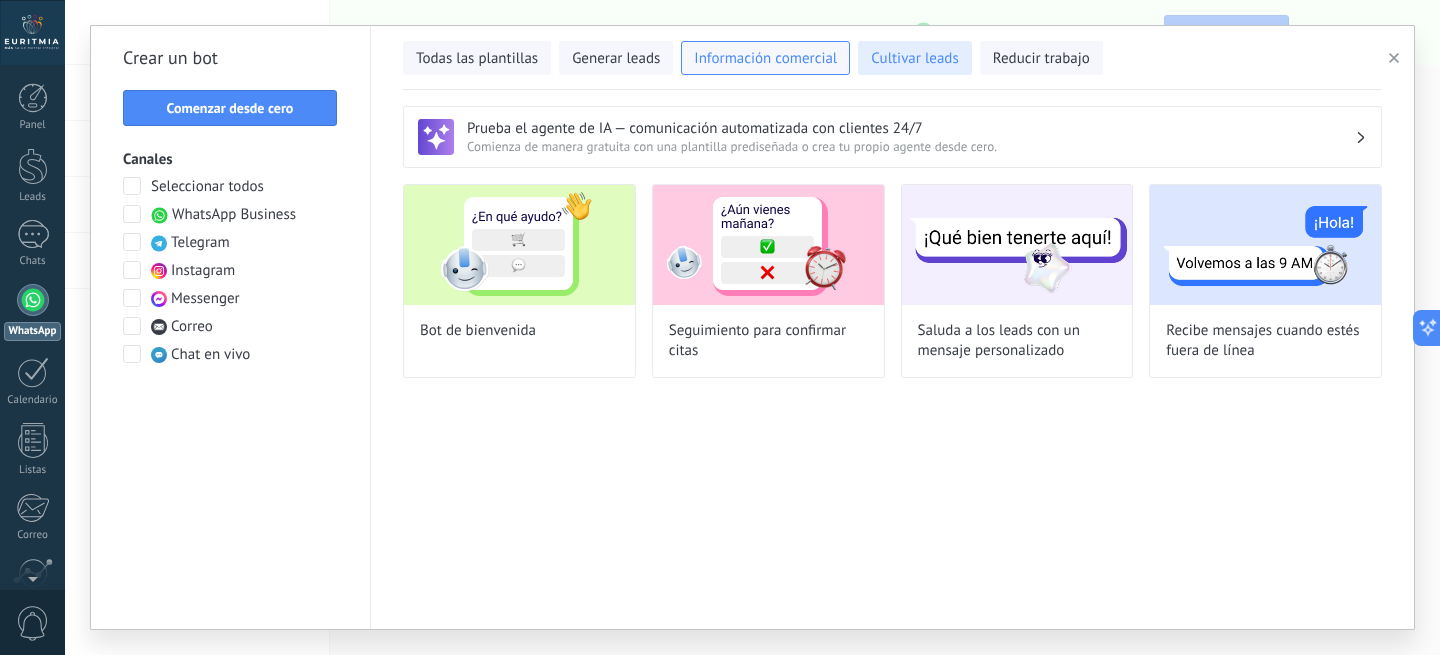 click on "Cultivar leads" at bounding box center (914, 59) 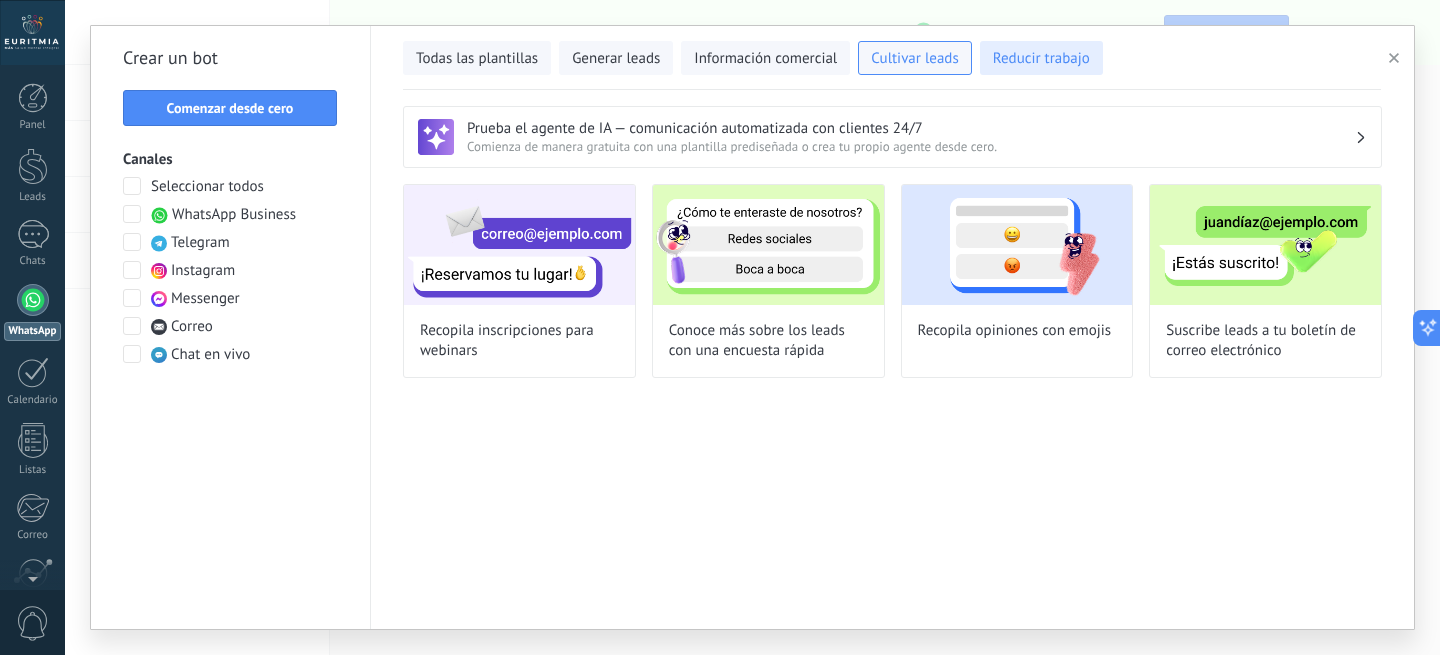 click on "Reducir trabajo" at bounding box center [1041, 59] 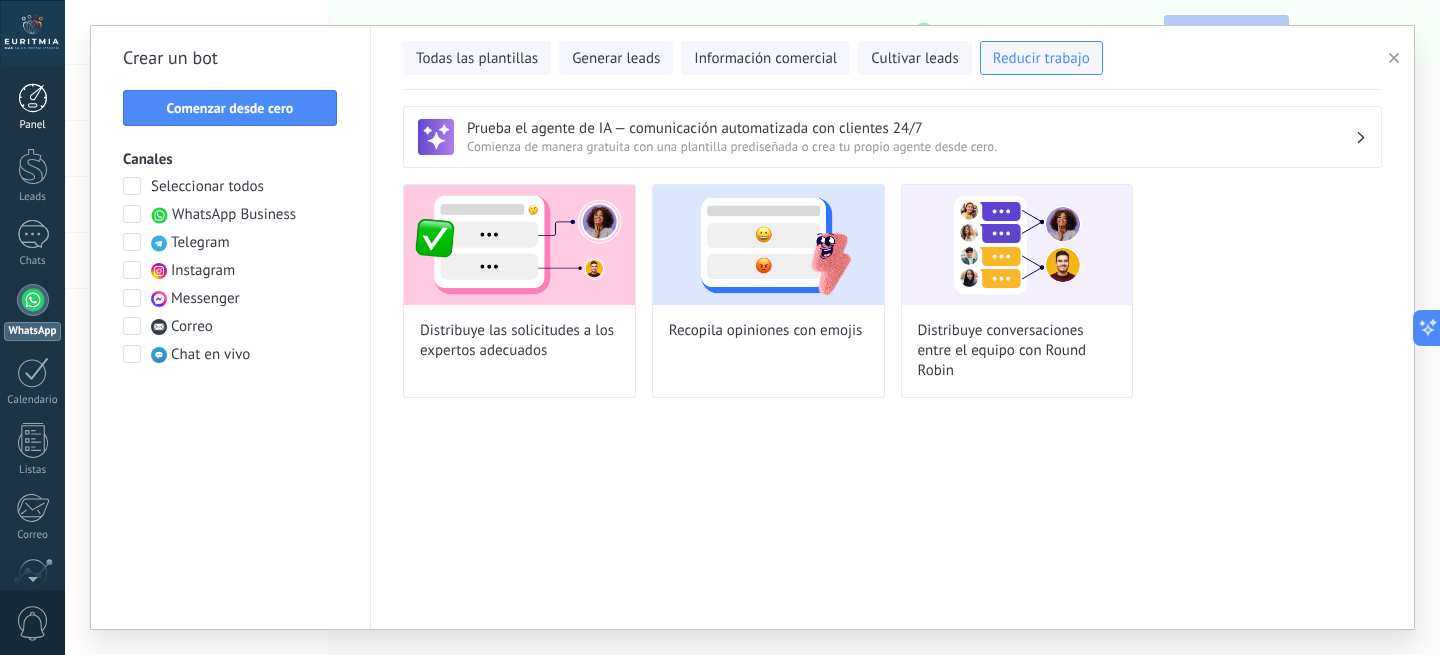 click at bounding box center [33, 98] 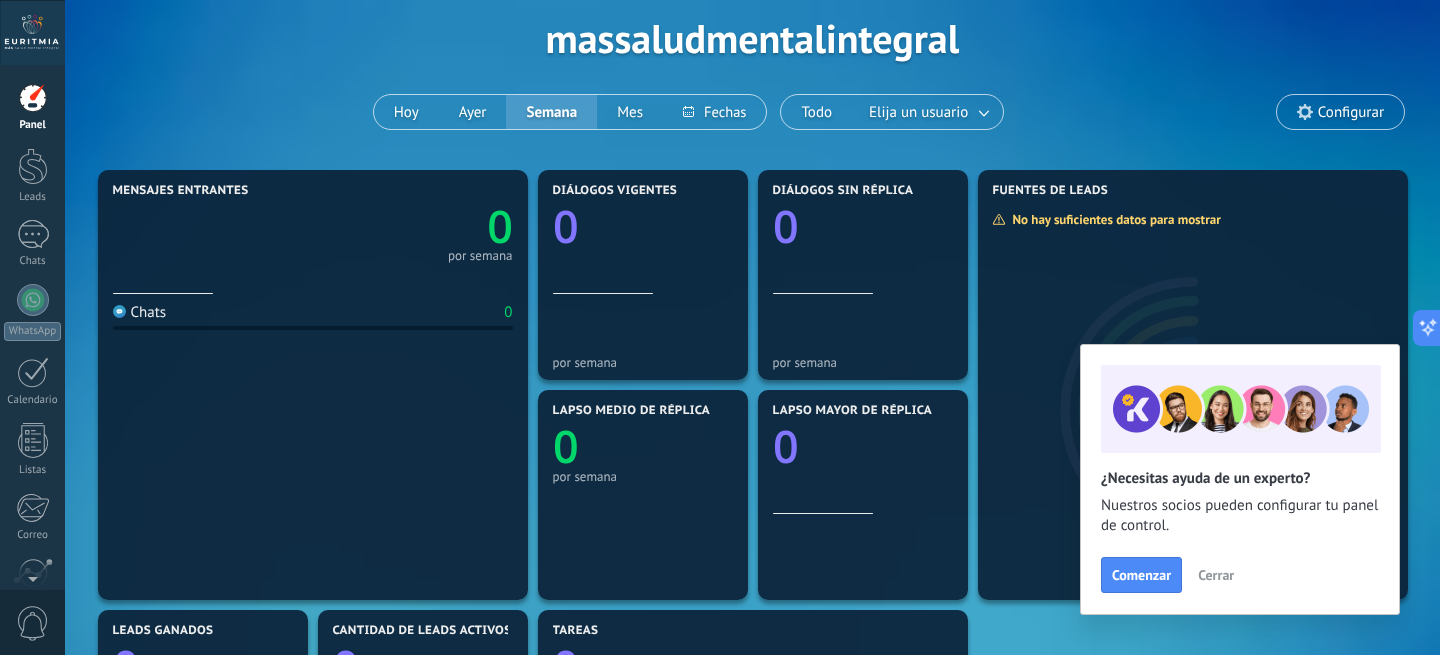 scroll, scrollTop: 0, scrollLeft: 0, axis: both 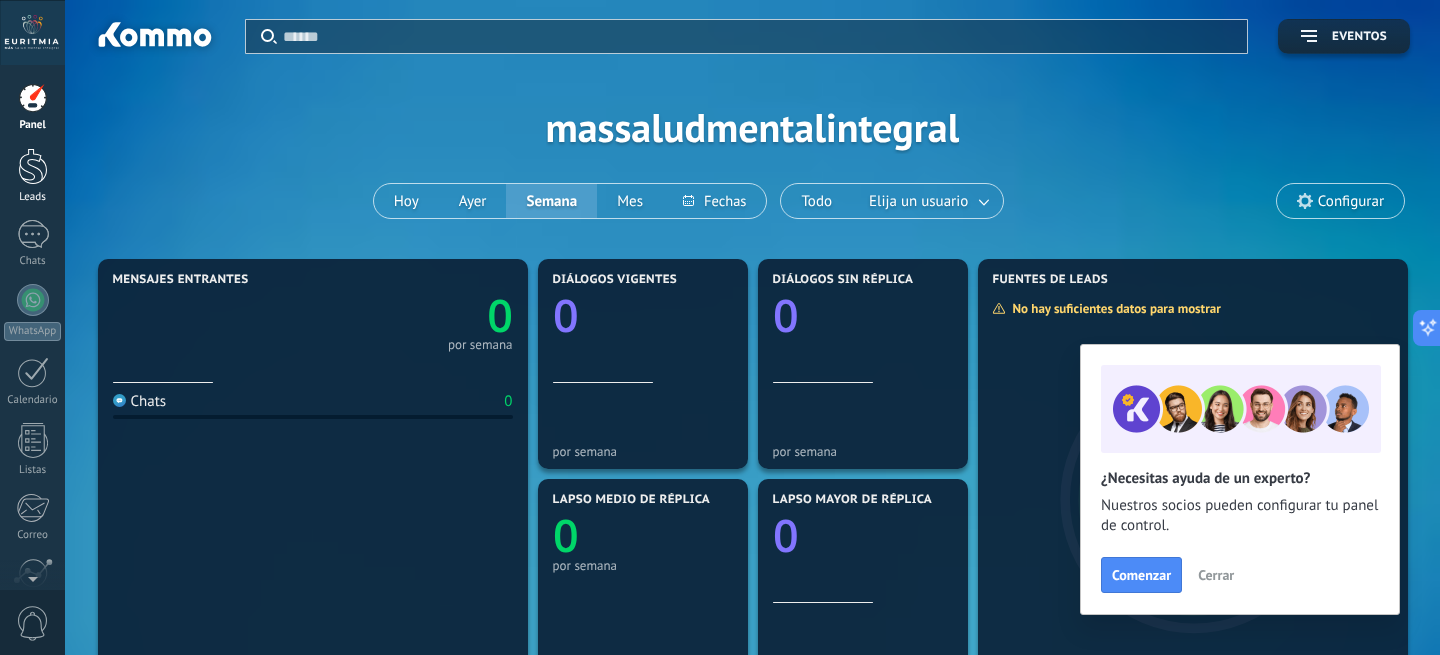 click at bounding box center [33, 166] 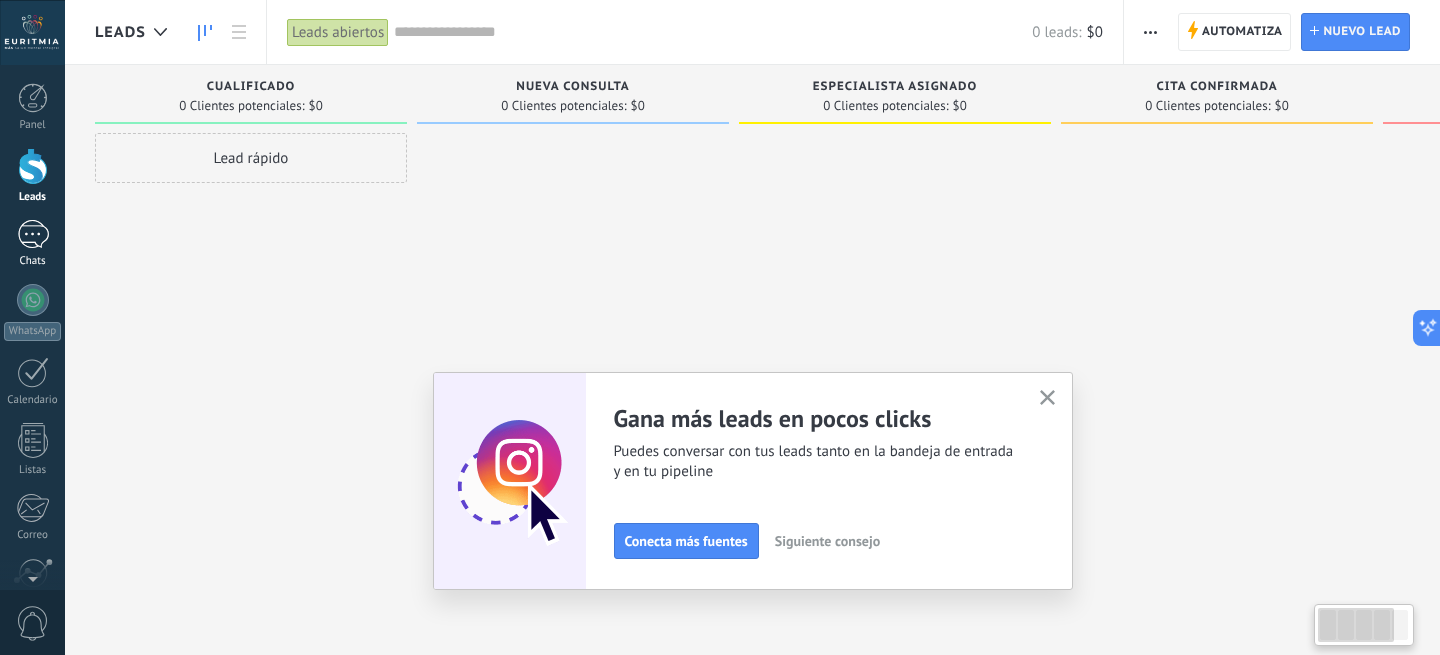 click at bounding box center (33, 234) 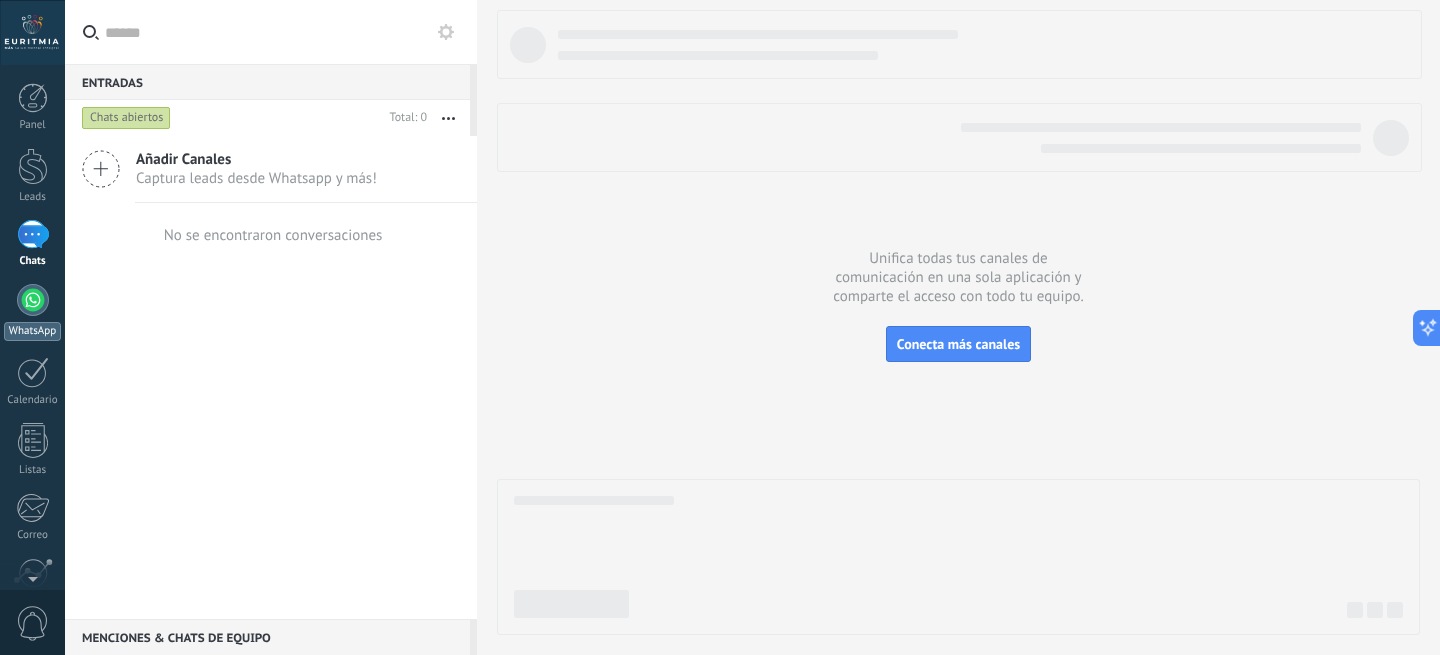 click at bounding box center [33, 300] 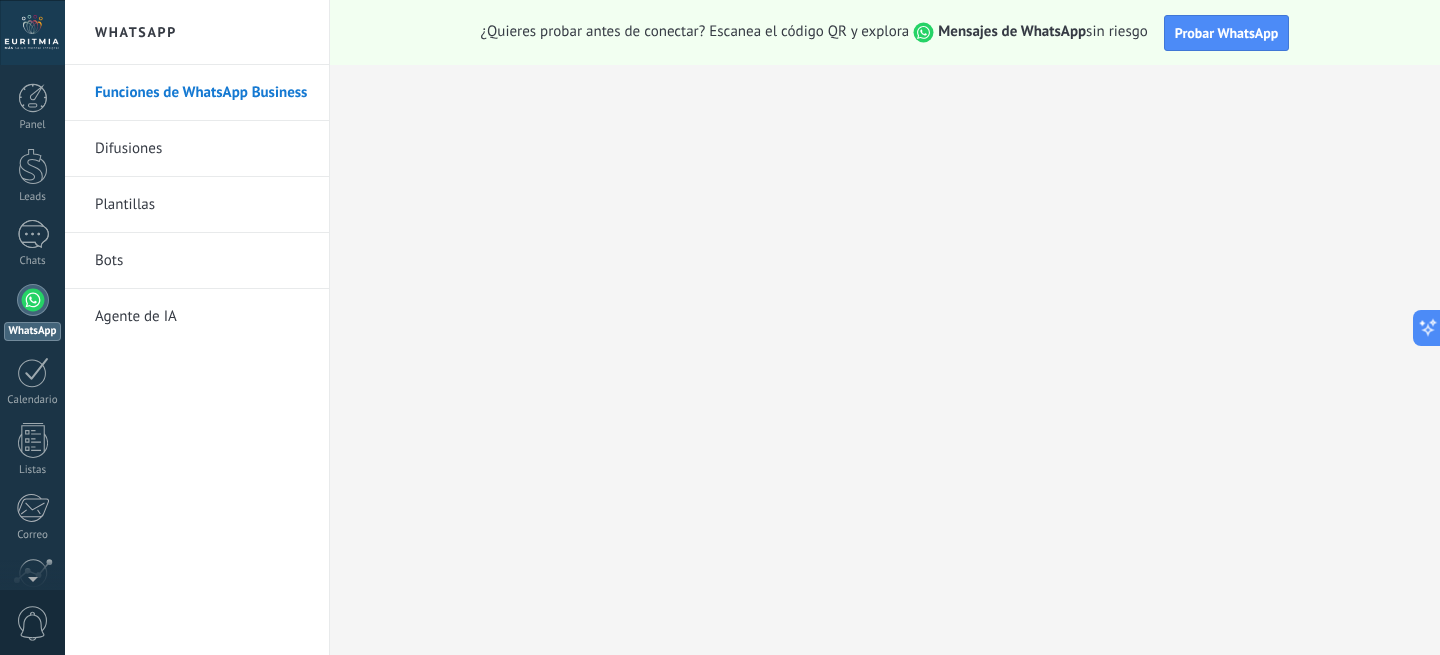 click on "Difusiones" at bounding box center (202, 149) 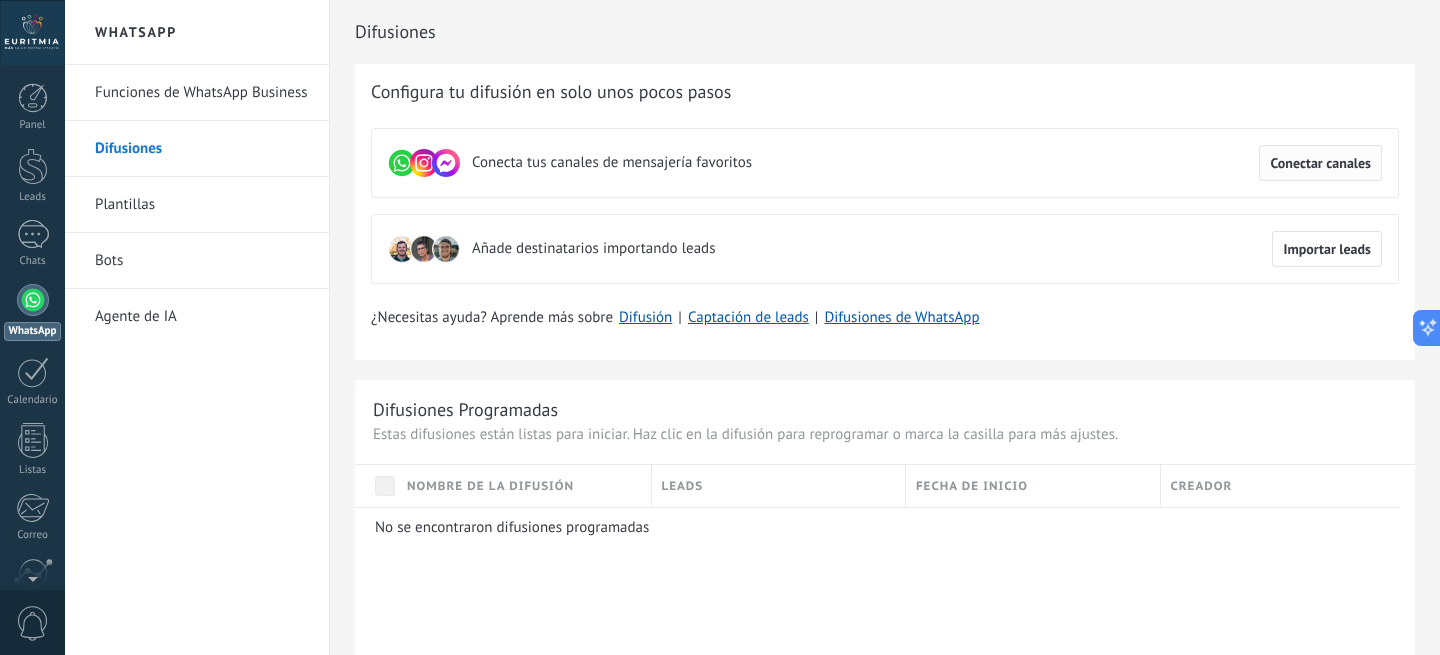 click on "Conectar canales" at bounding box center [1320, 163] 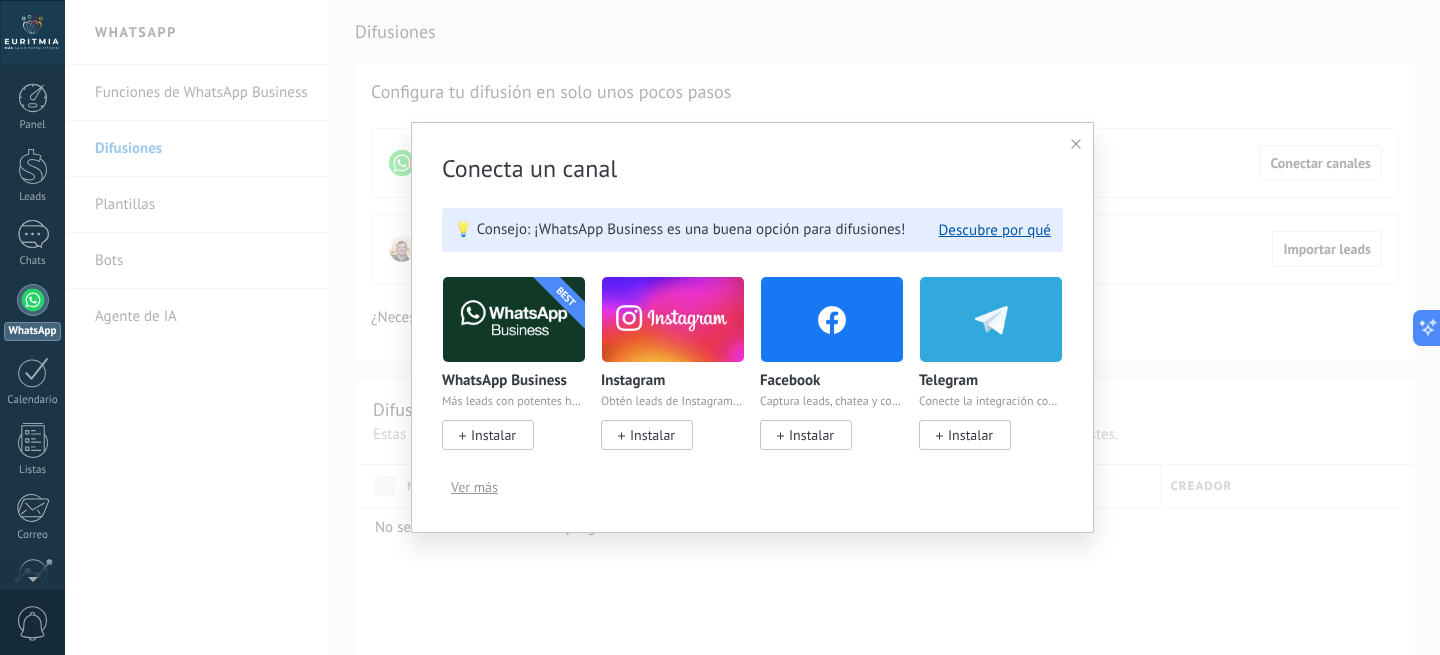 click on "Instalar" at bounding box center [493, 435] 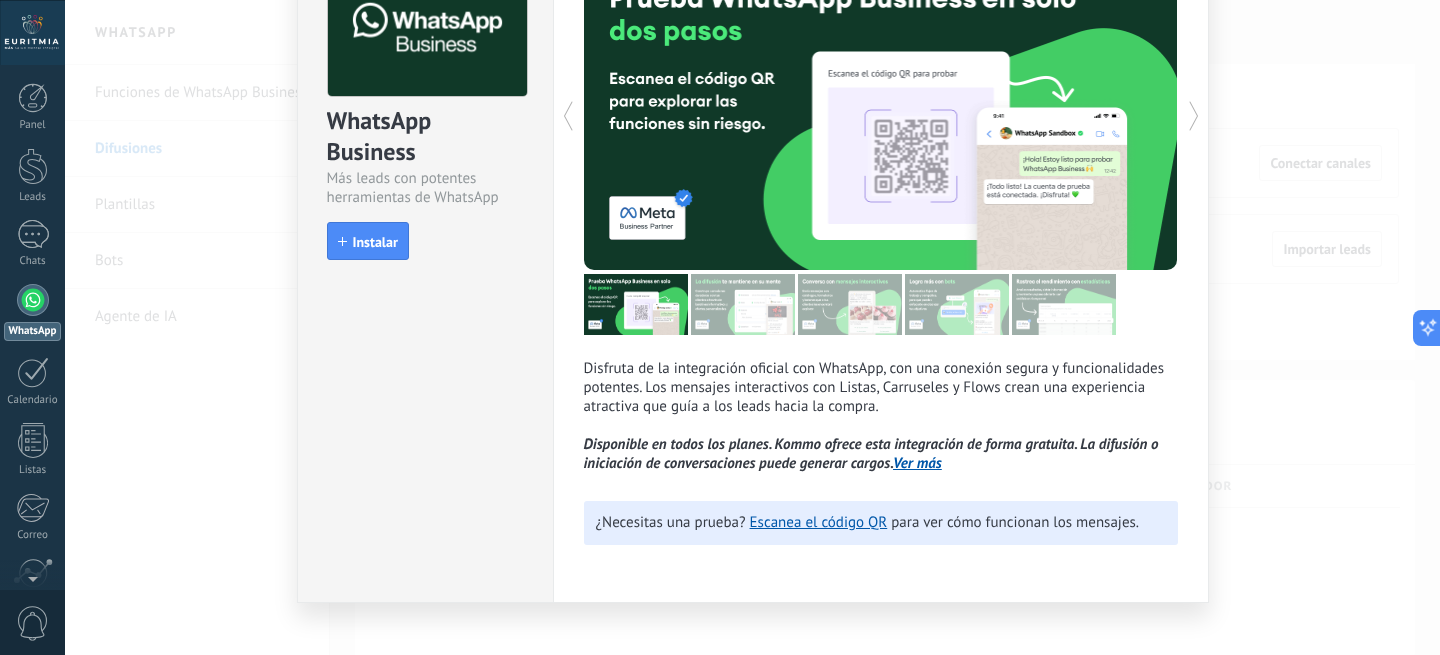 scroll, scrollTop: 0, scrollLeft: 0, axis: both 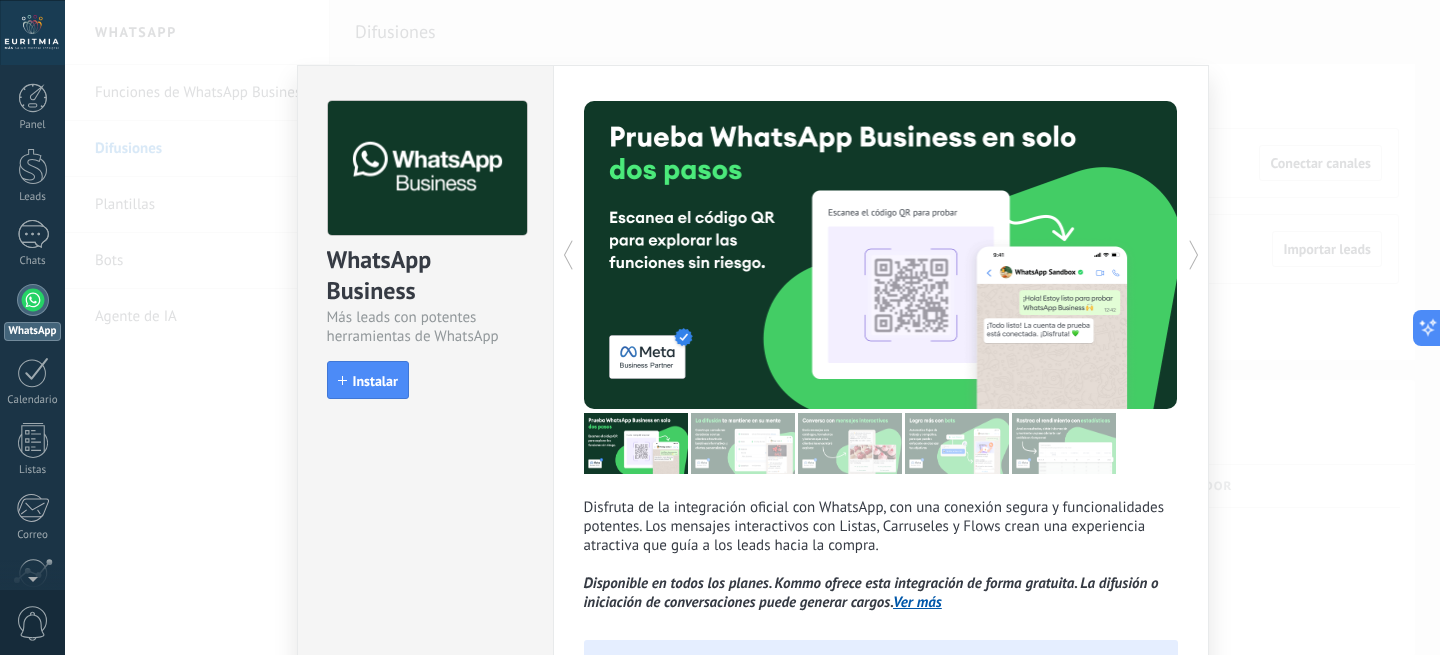 click 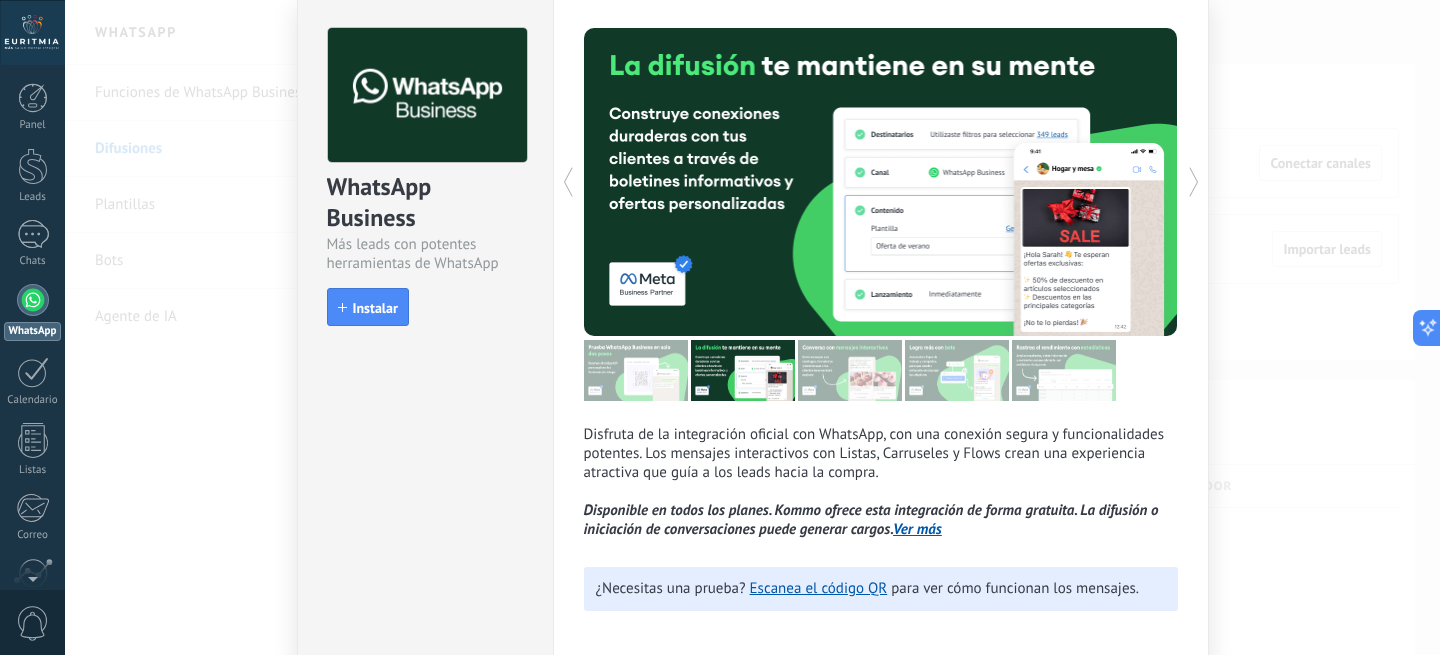 scroll, scrollTop: 76, scrollLeft: 0, axis: vertical 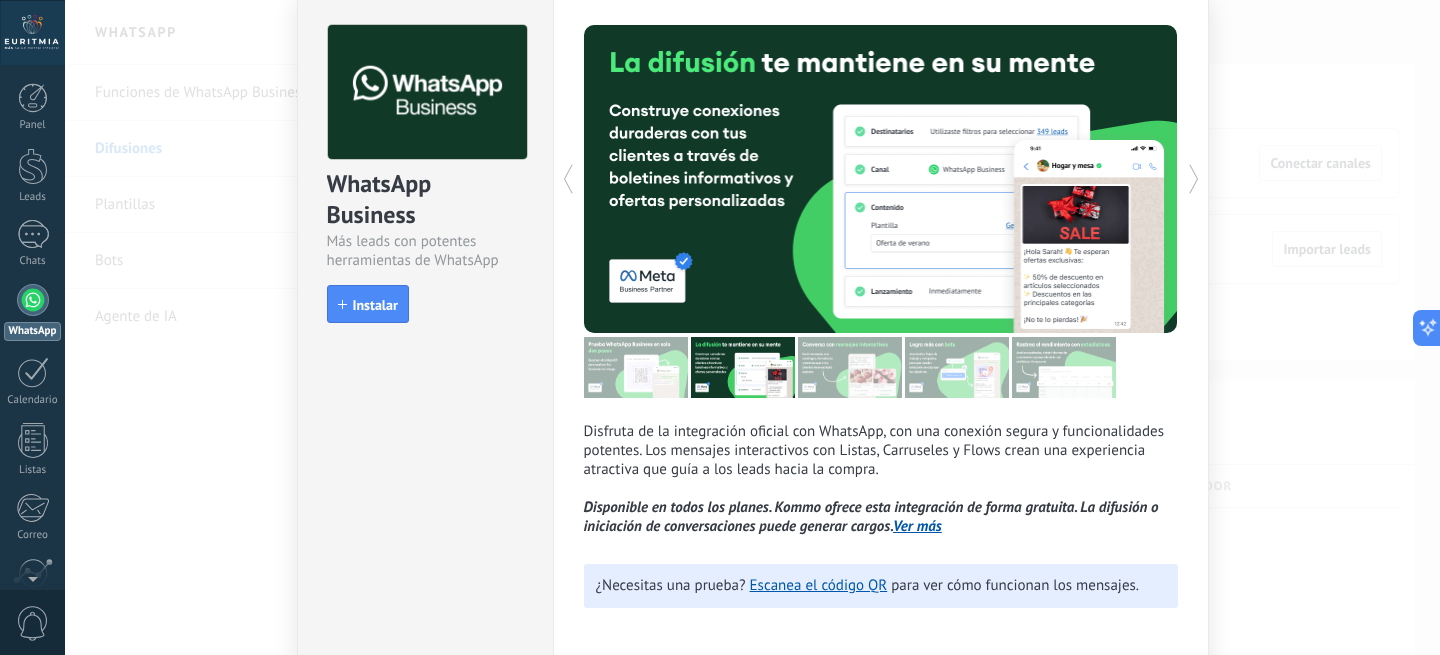click on "Disfruta de la integración oficial con WhatsApp, con una conexión segura y funcionalidades potentes. Los mensajes interactivos con Listas, Carruseles y Flows crean una experiencia atractiva que guía a los leads hacia la compra.    Disponible en todos los planes. Kommo ofrece esta integración de forma gratuita. La difusión o iniciación de conversaciones puede generar cargos.  Ver más más ¿Necesitas una prueba?   Escanea el código QR   para ver cómo funcionan los mensajes." at bounding box center [881, 327] 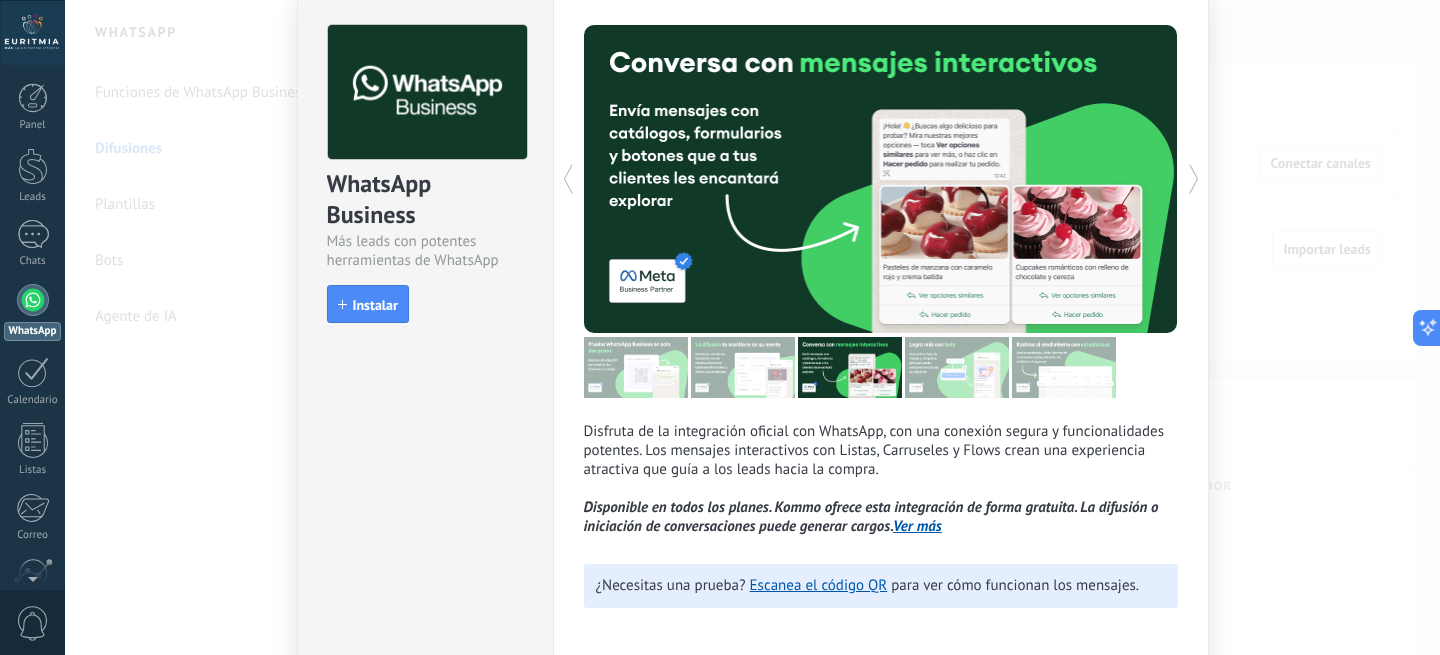 click 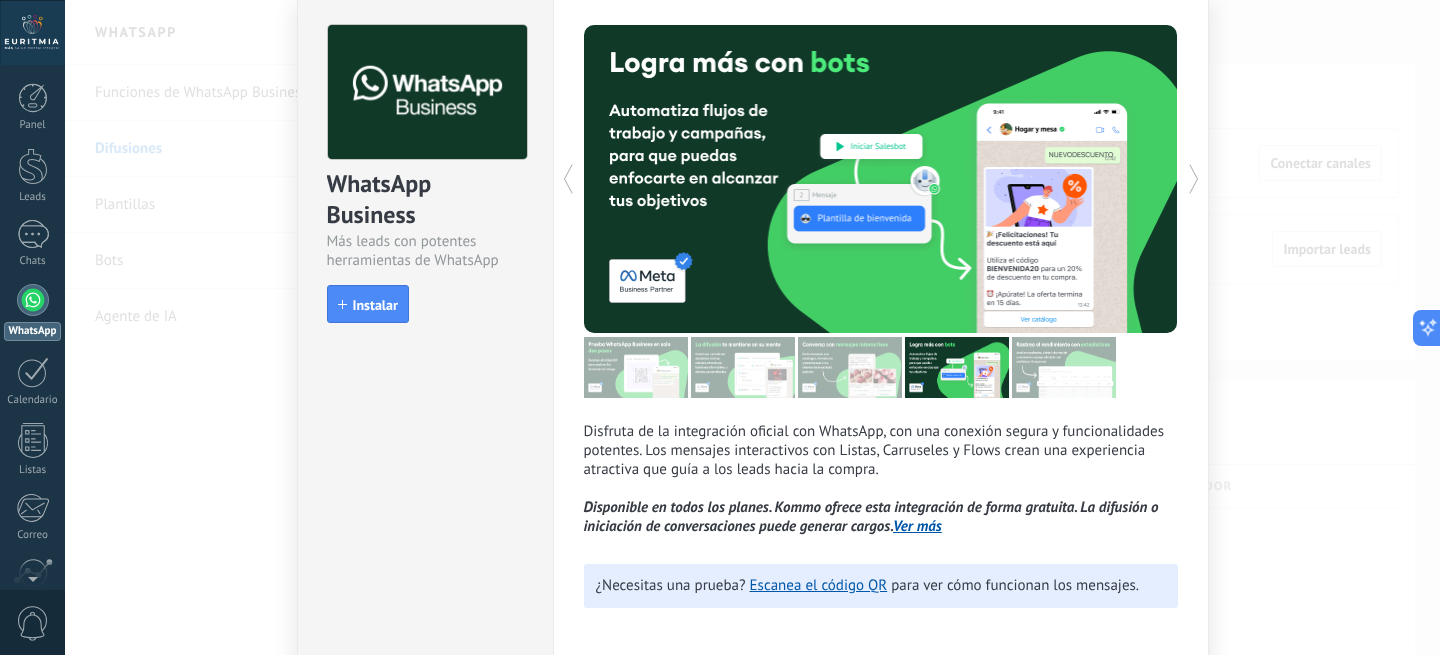 click 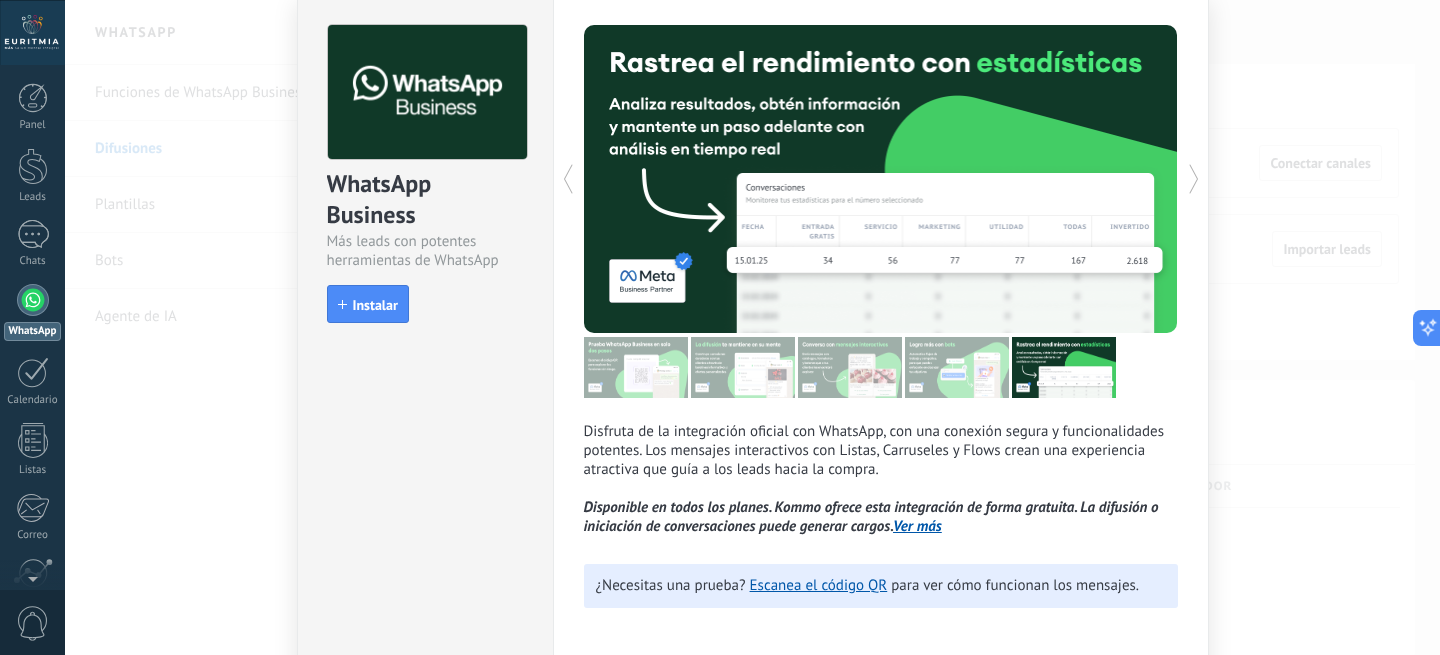 click 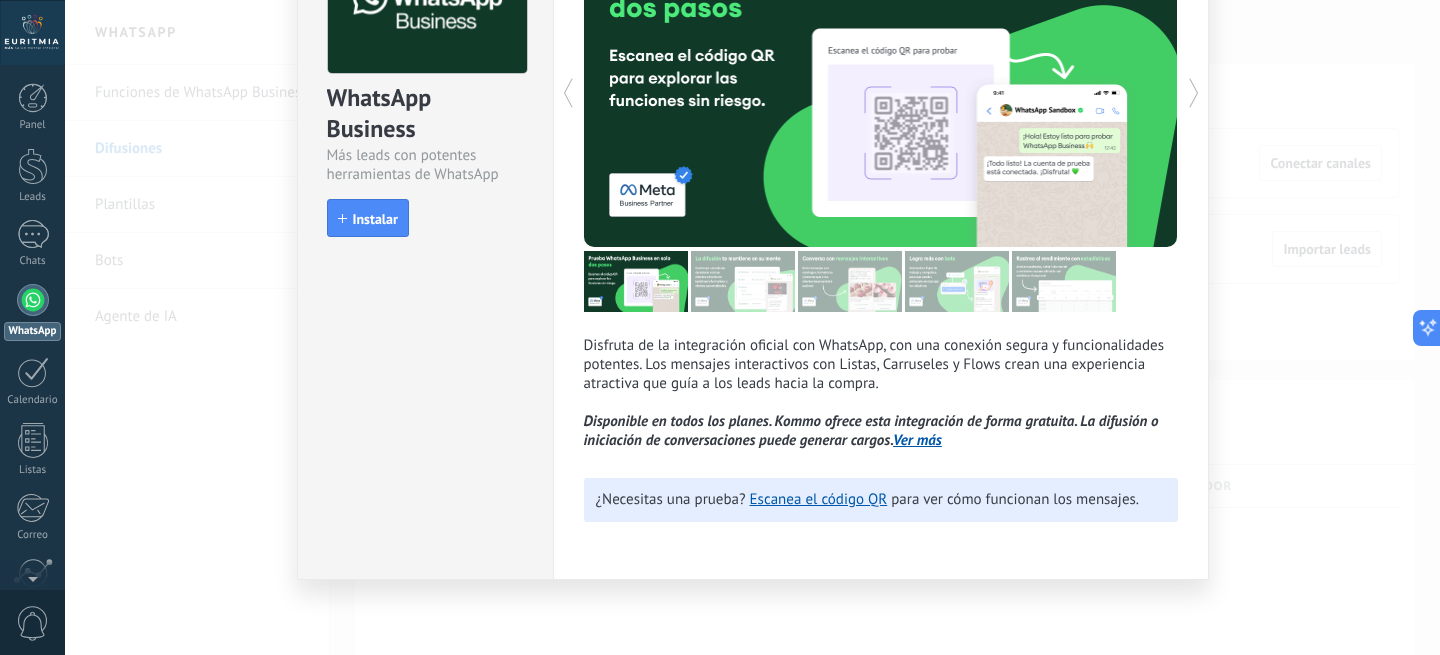 scroll, scrollTop: 0, scrollLeft: 0, axis: both 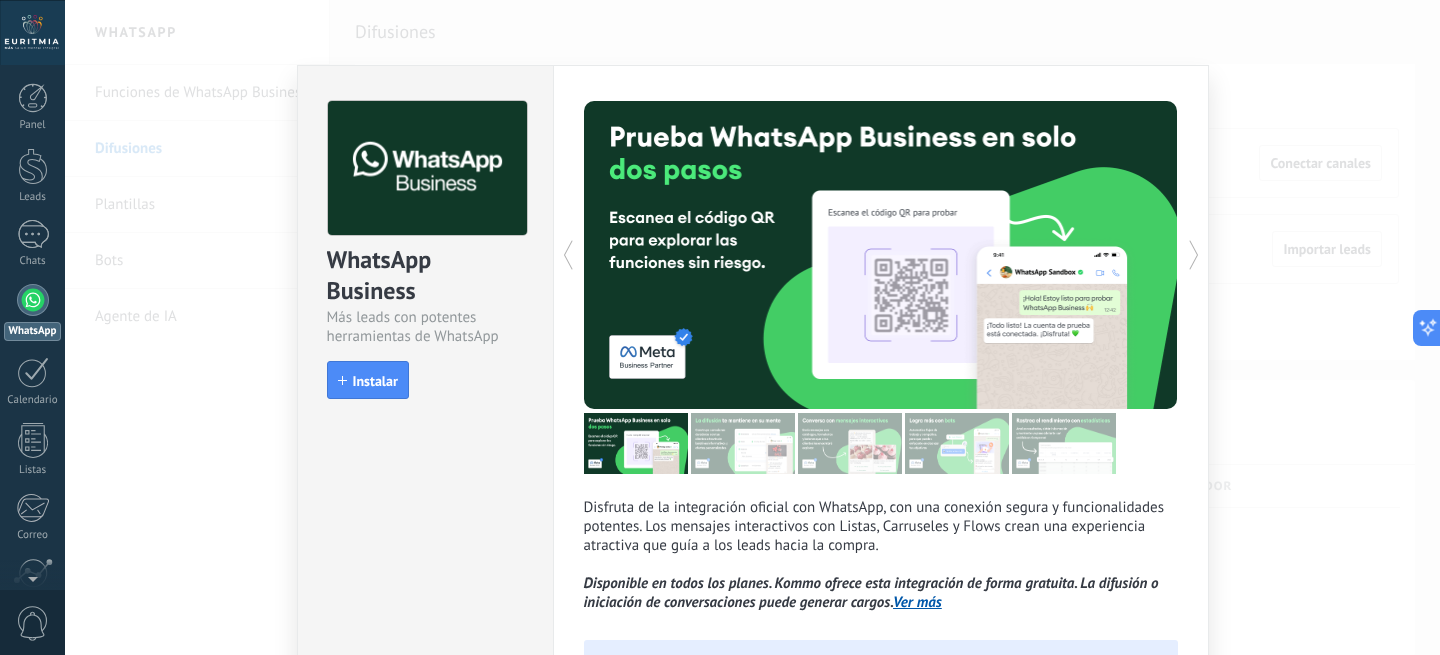 click on "WhatsApp Business Más leads con potentes herramientas de WhatsApp install Instalar Disfruta de la integración oficial con WhatsApp, con una conexión segura y funcionalidades potentes. Los mensajes interactivos con Listas, Carruseles y Flows crean una experiencia atractiva que guía a los leads hacia la compra.    Disponible en todos los planes. Kommo ofrece esta integración de forma gratuita. La difusión o iniciación de conversaciones puede generar cargos.  Ver más más ¿Necesitas una prueba?   Escanea el código QR   para ver cómo funcionan los mensajes." at bounding box center (752, 327) 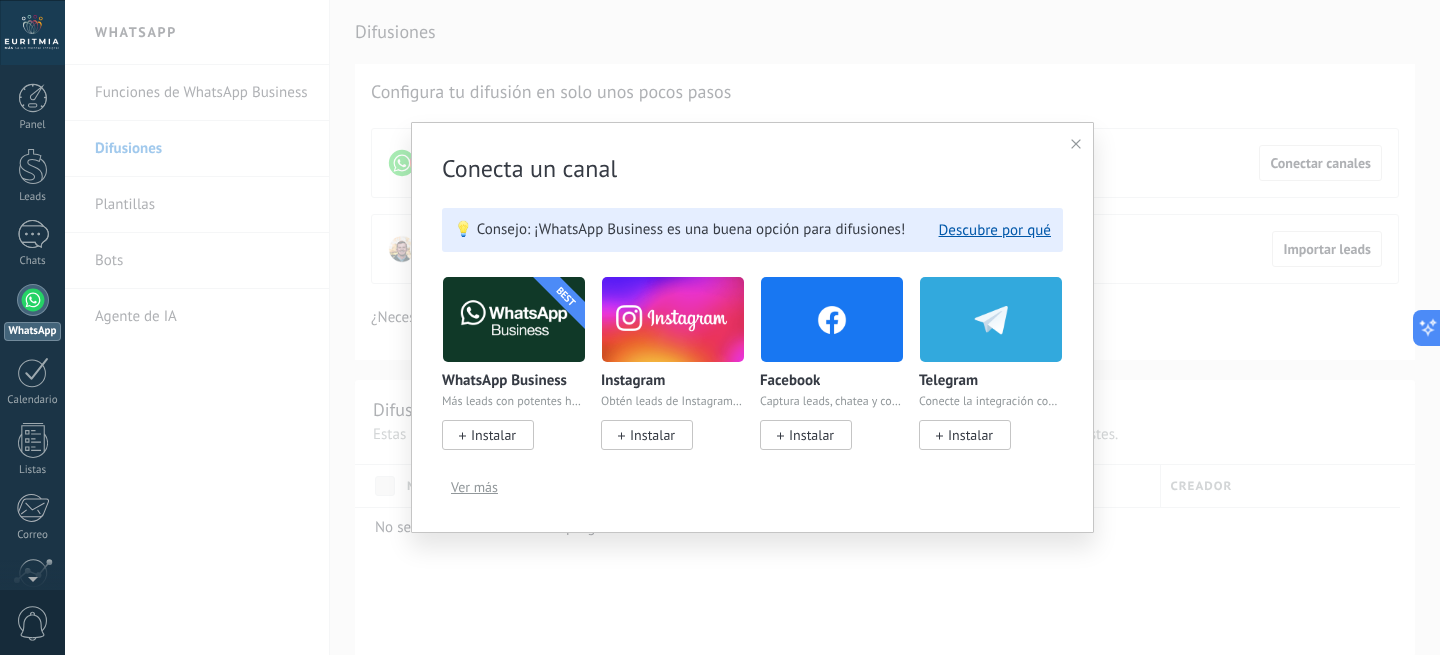 click on "Instalar" at bounding box center (652, 435) 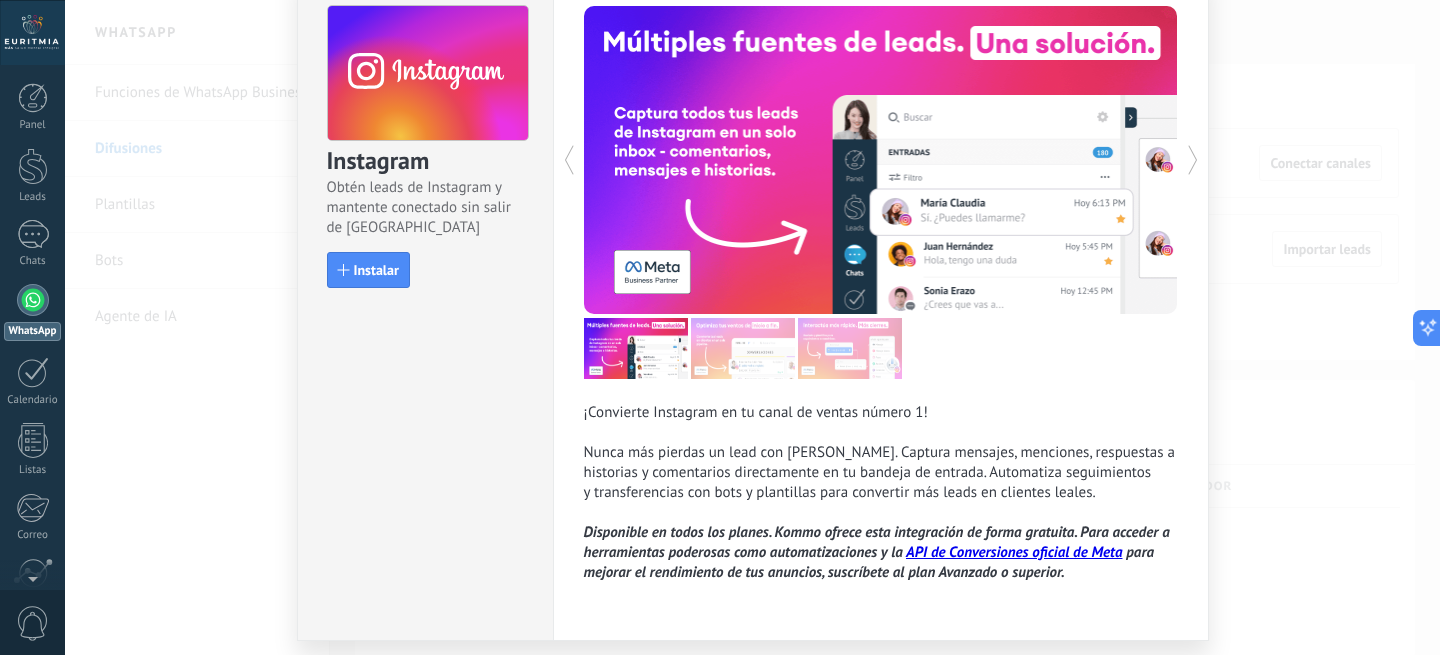 scroll, scrollTop: 93, scrollLeft: 0, axis: vertical 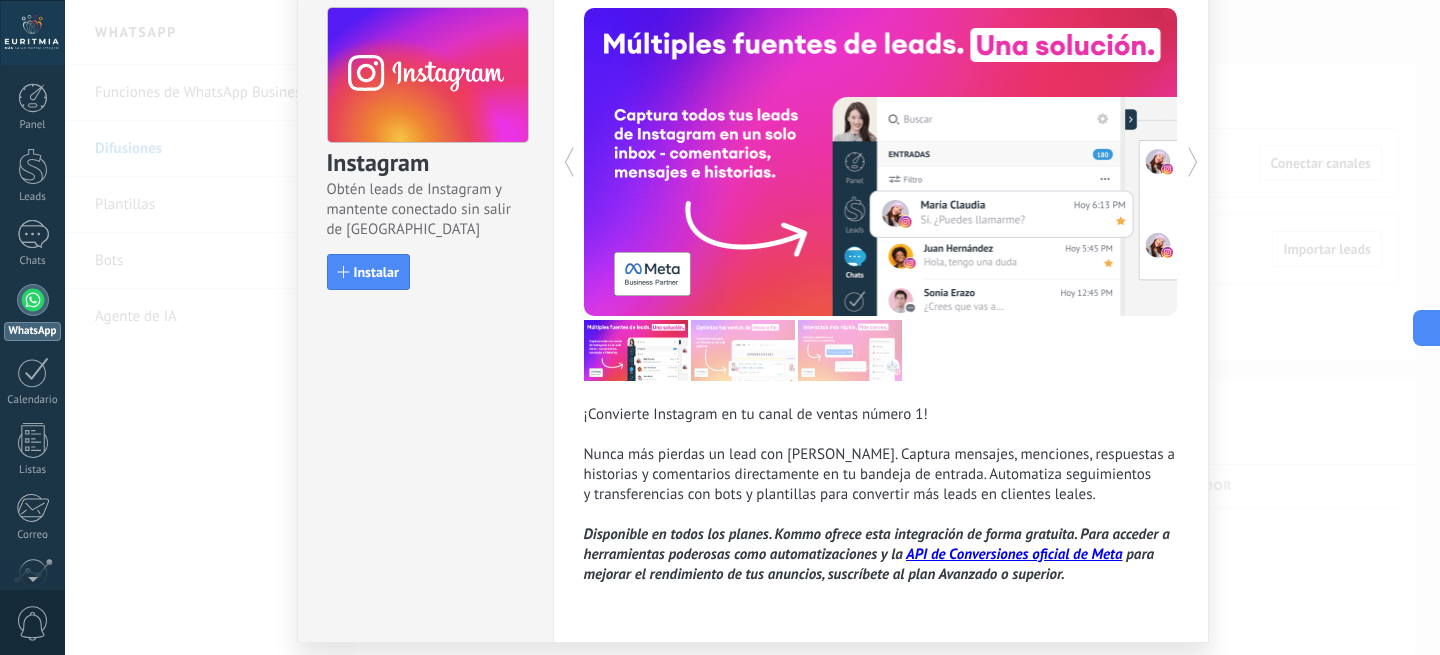 click 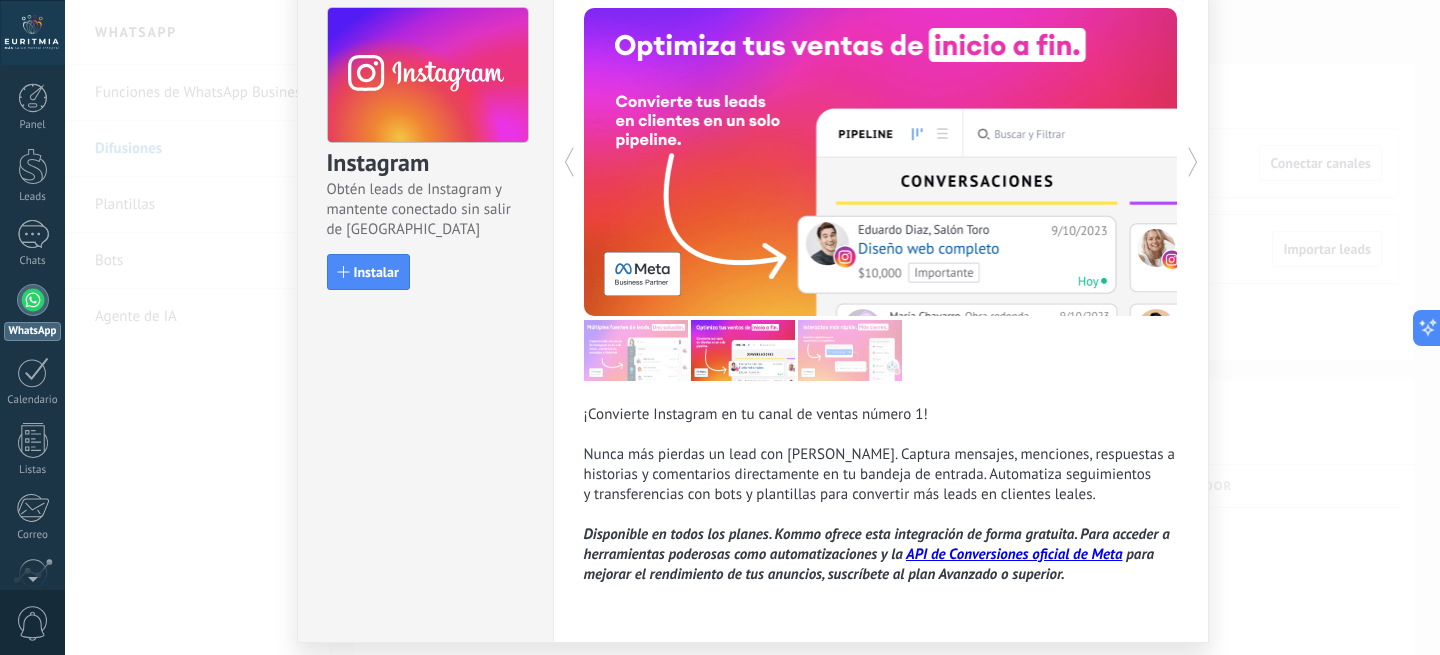 click 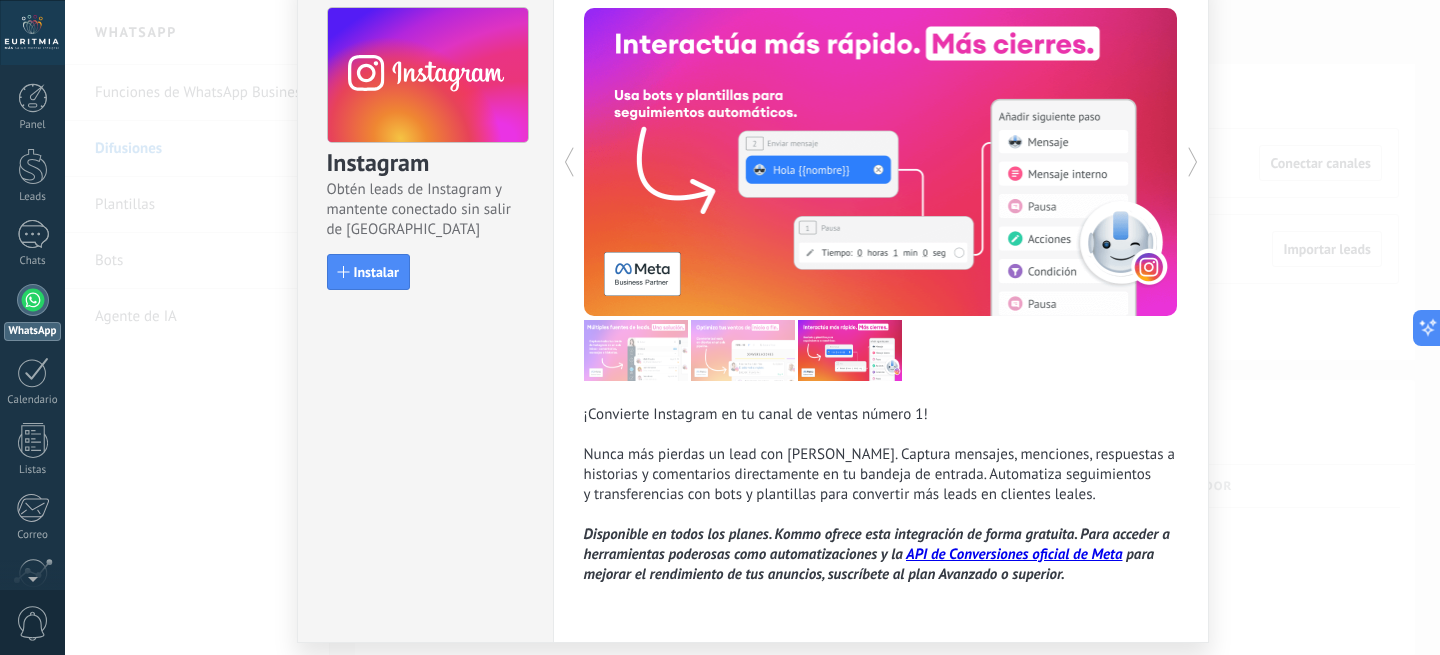 click 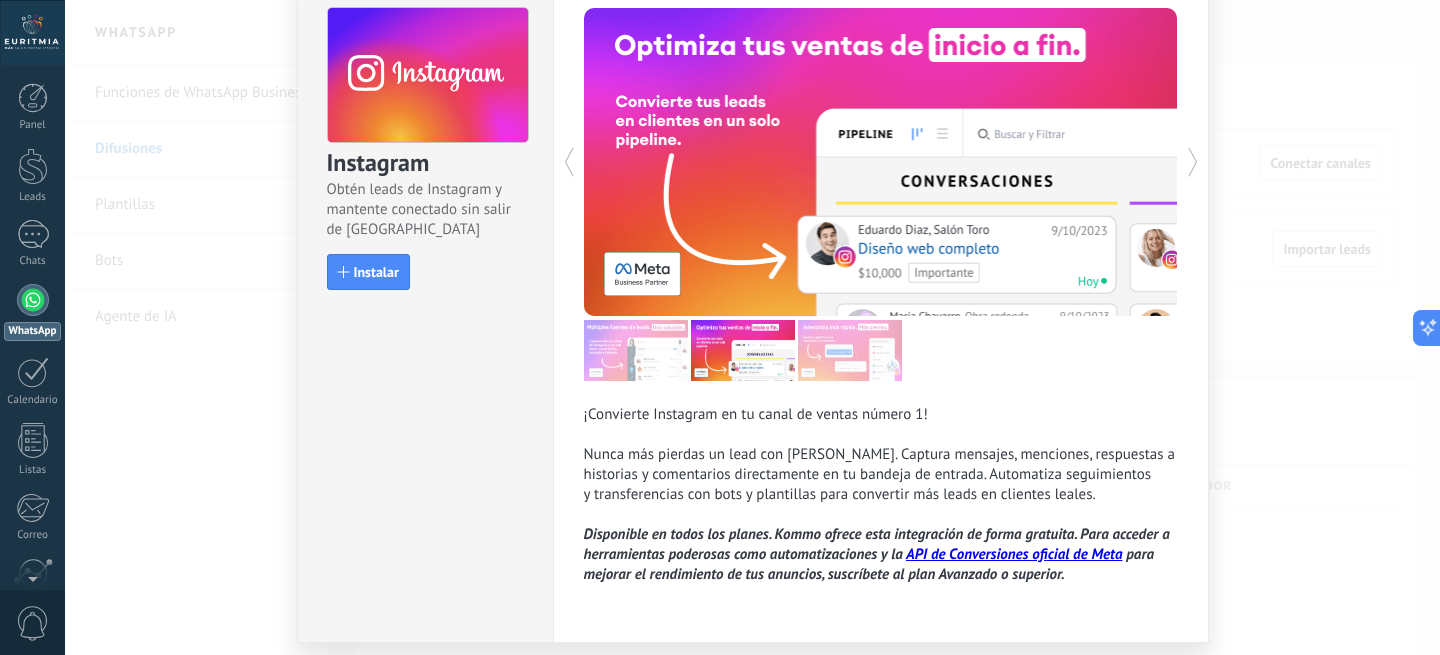 click 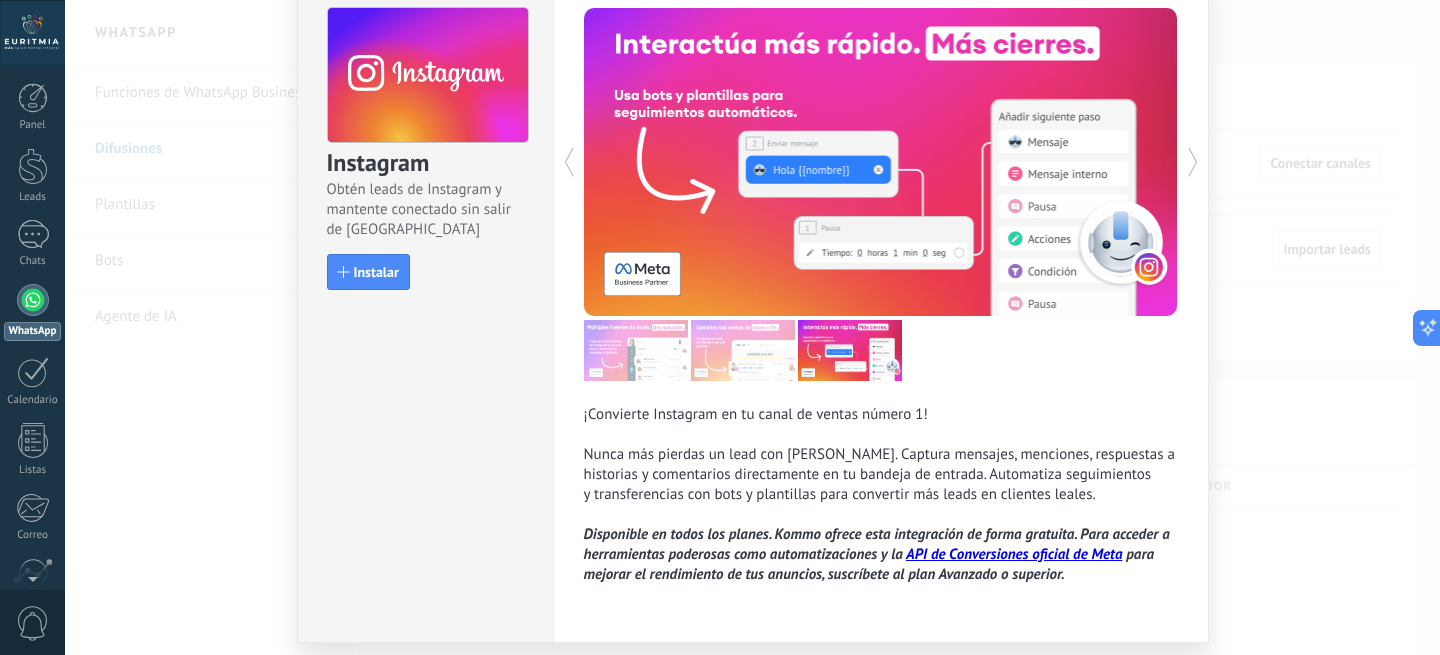 click 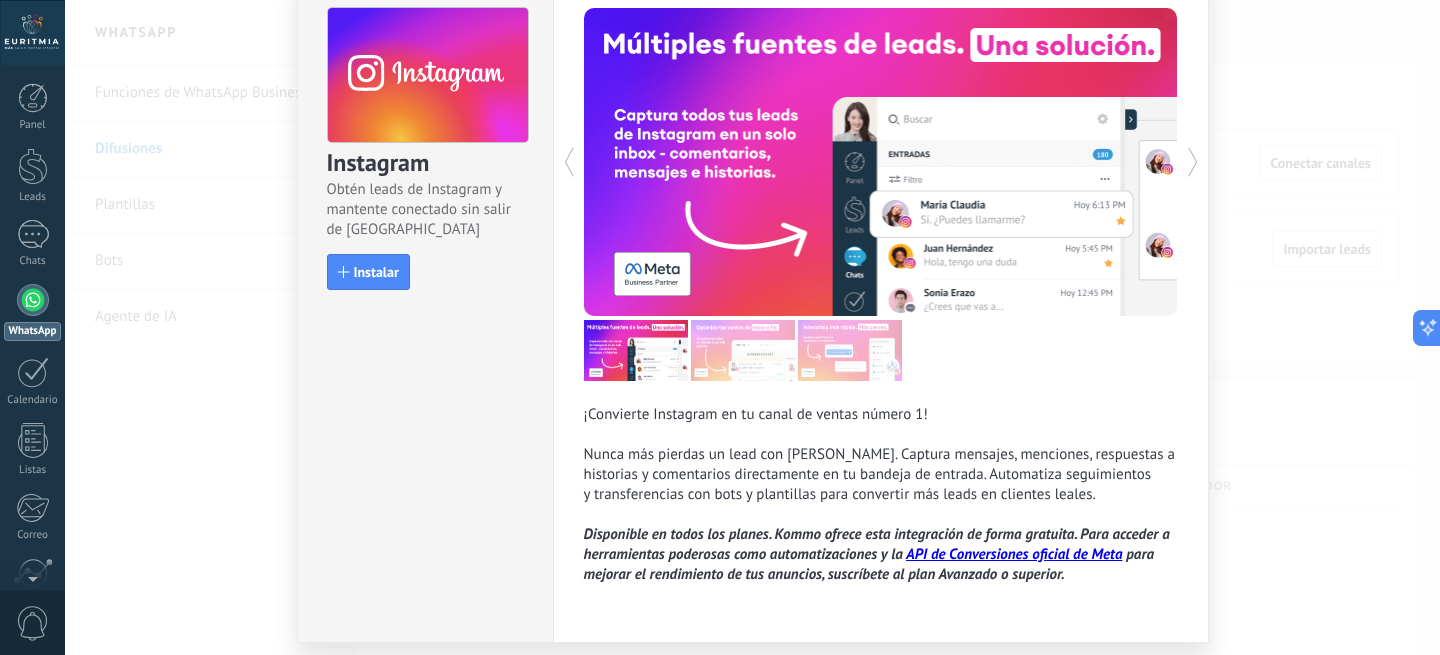 click on "Instagram Obtén leads de Instagram y mantente conectado sin salir de Kommo Instalar ¡Convierte Instagram en tu canal de ventas número 1! Nunca más pierdas un lead con Kommo. Captura mensajes, menciones, respuestas a historias y comentarios directamente en tu bandeja de entrada. Automatiza seguimientos y transferencias con bots y plantillas para convertir más leads en clientes leales. Disponible en todos los planes. Kommo ofrece esta integración de forma gratuita. Para acceder a herramientas poderosas como automatizaciones y la   API de Conversiones oficial de Meta   para mejorar el rendimiento de tus anuncios, suscríbete al plan Avanzado o superior." at bounding box center [752, 327] 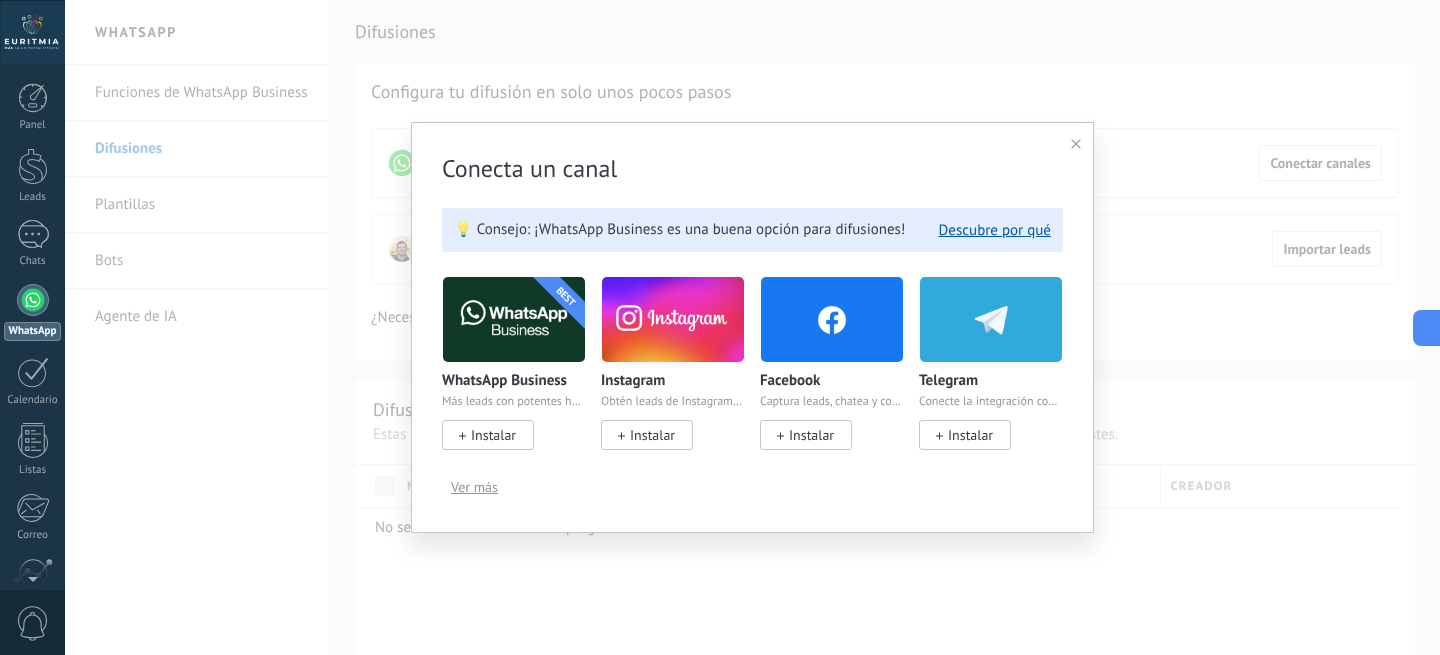 click on "Ver más" at bounding box center [474, 487] 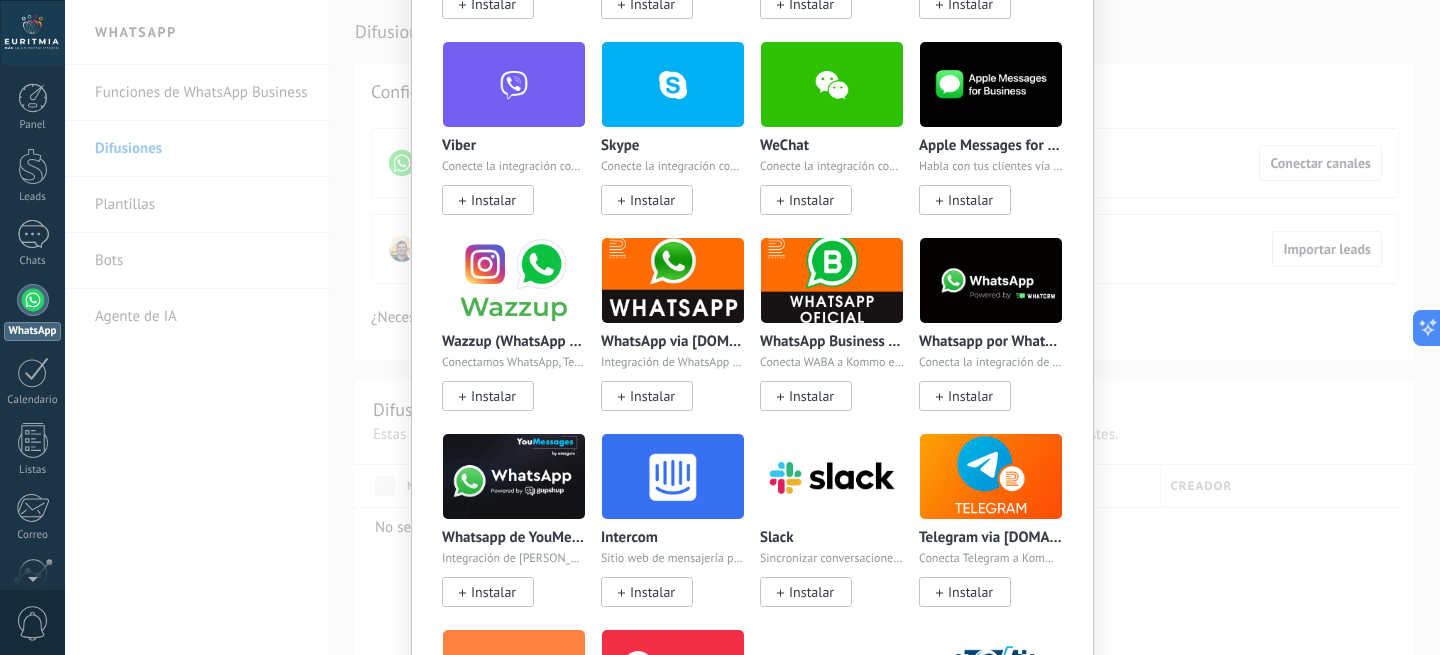 scroll, scrollTop: 0, scrollLeft: 0, axis: both 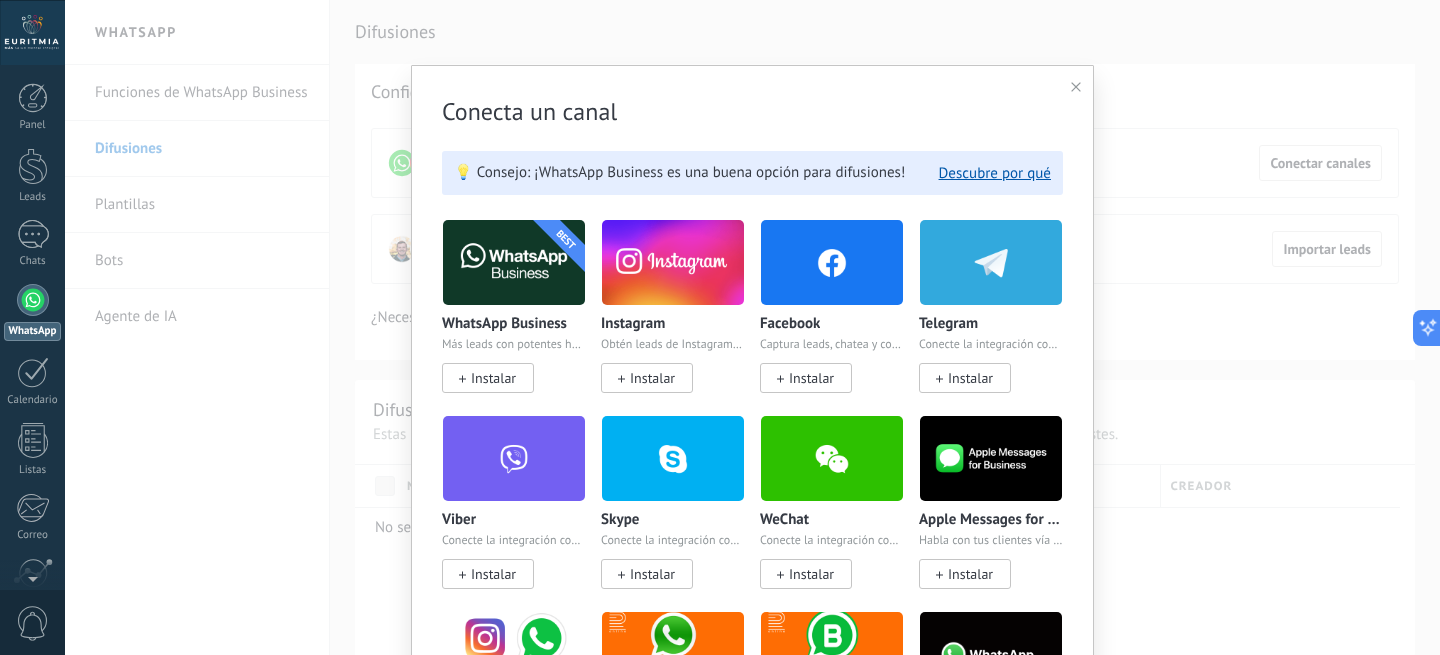 click 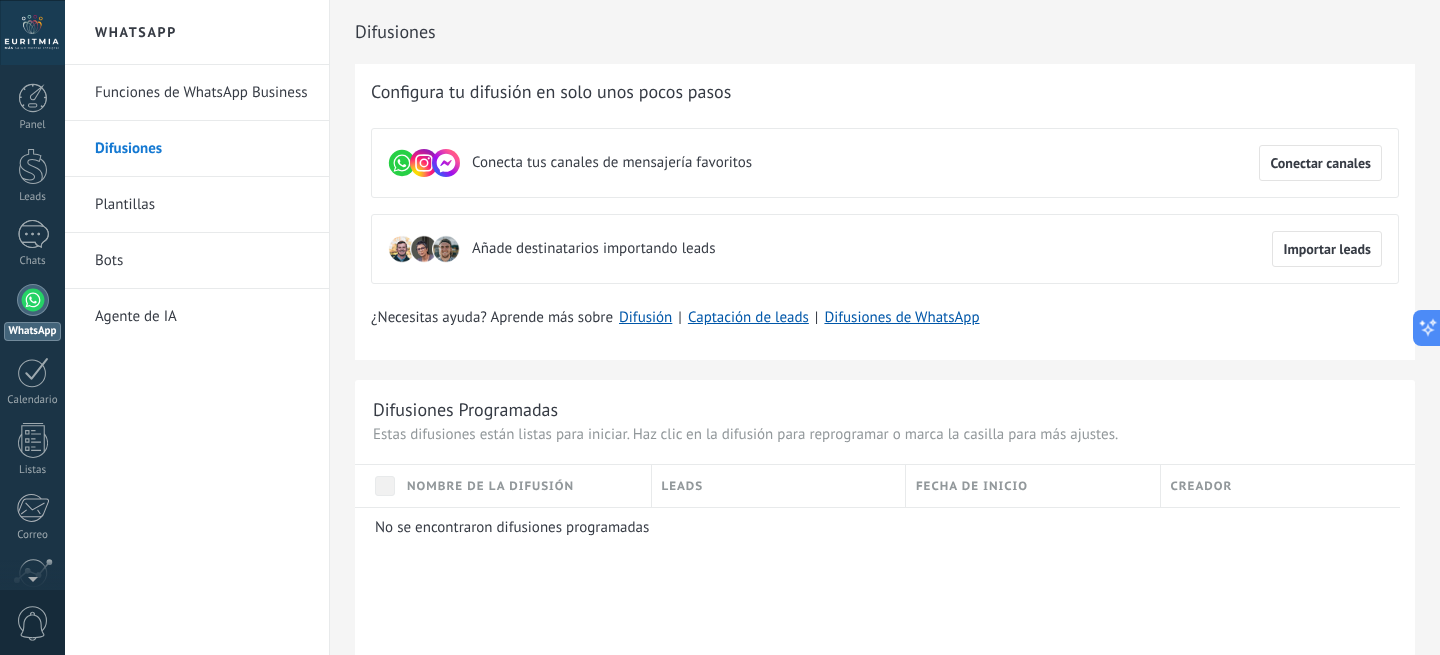 click on "Plantillas" at bounding box center [202, 205] 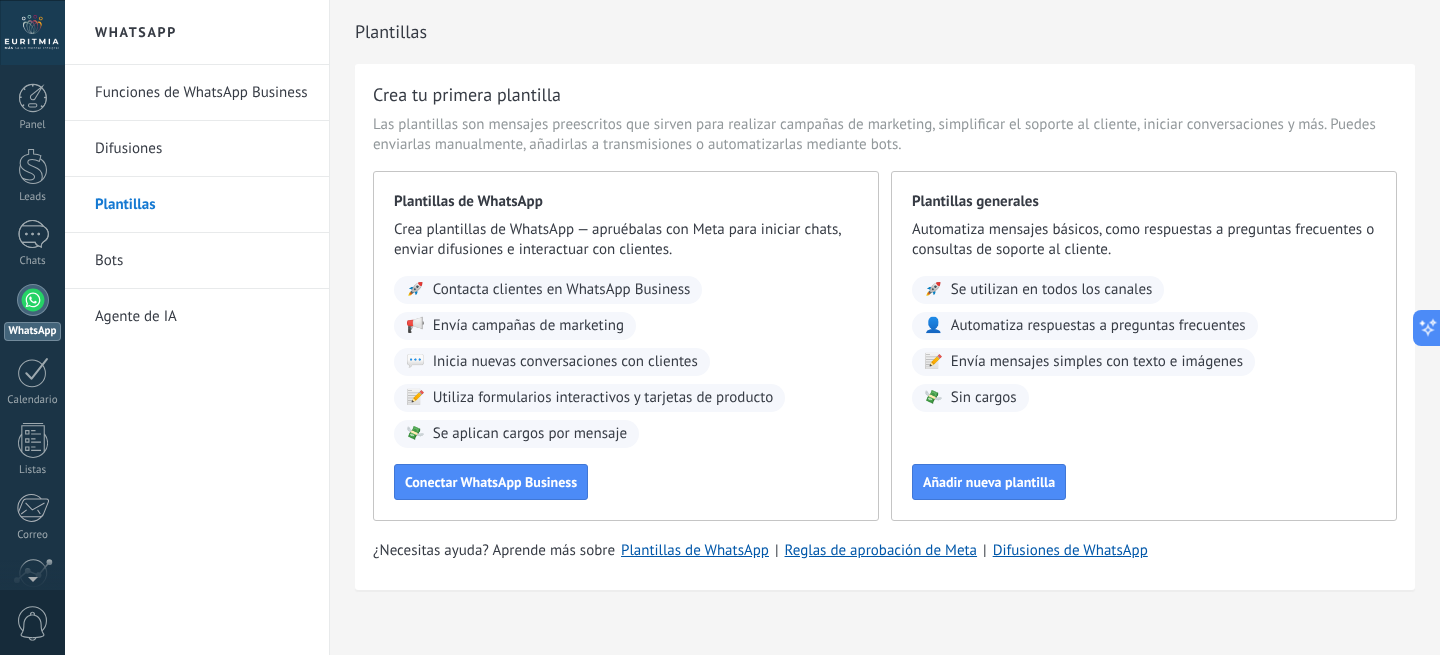 click on "Bots" at bounding box center (202, 261) 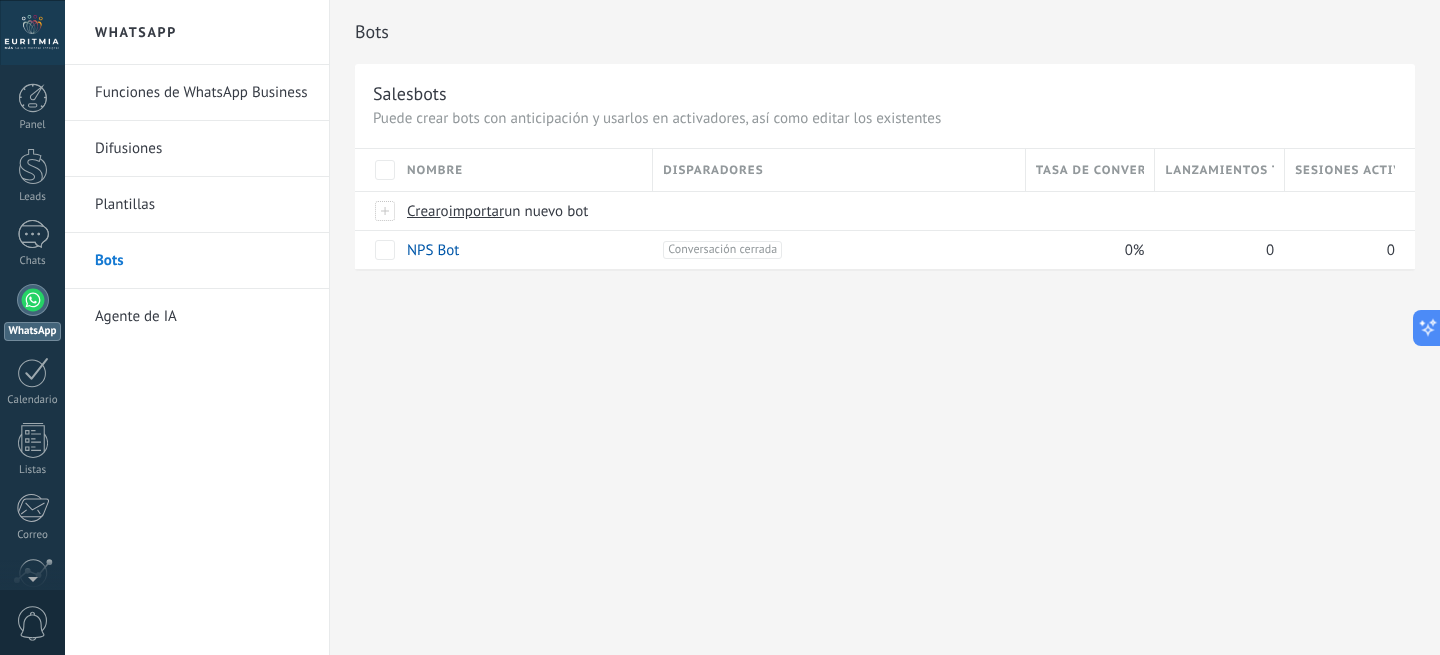 click on "Agente de IA" at bounding box center (202, 317) 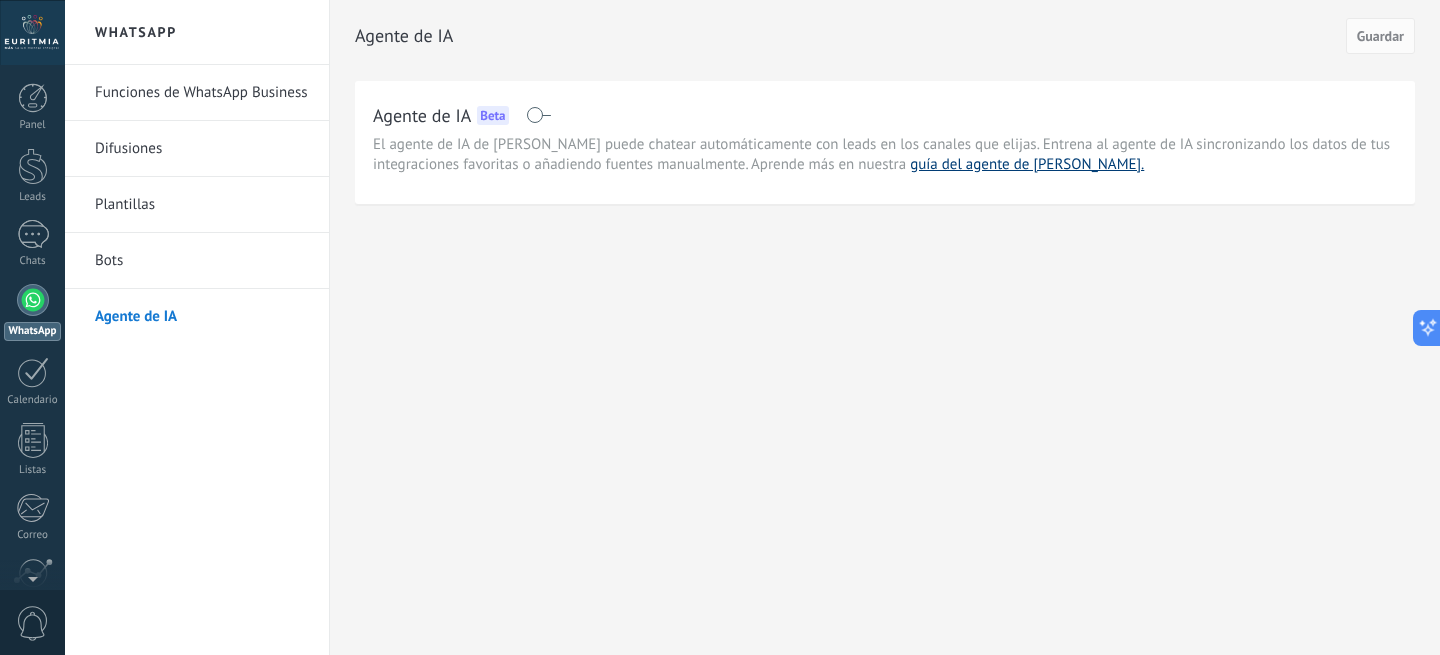 click on "guía del agente de [PERSON_NAME]." at bounding box center (1027, 164) 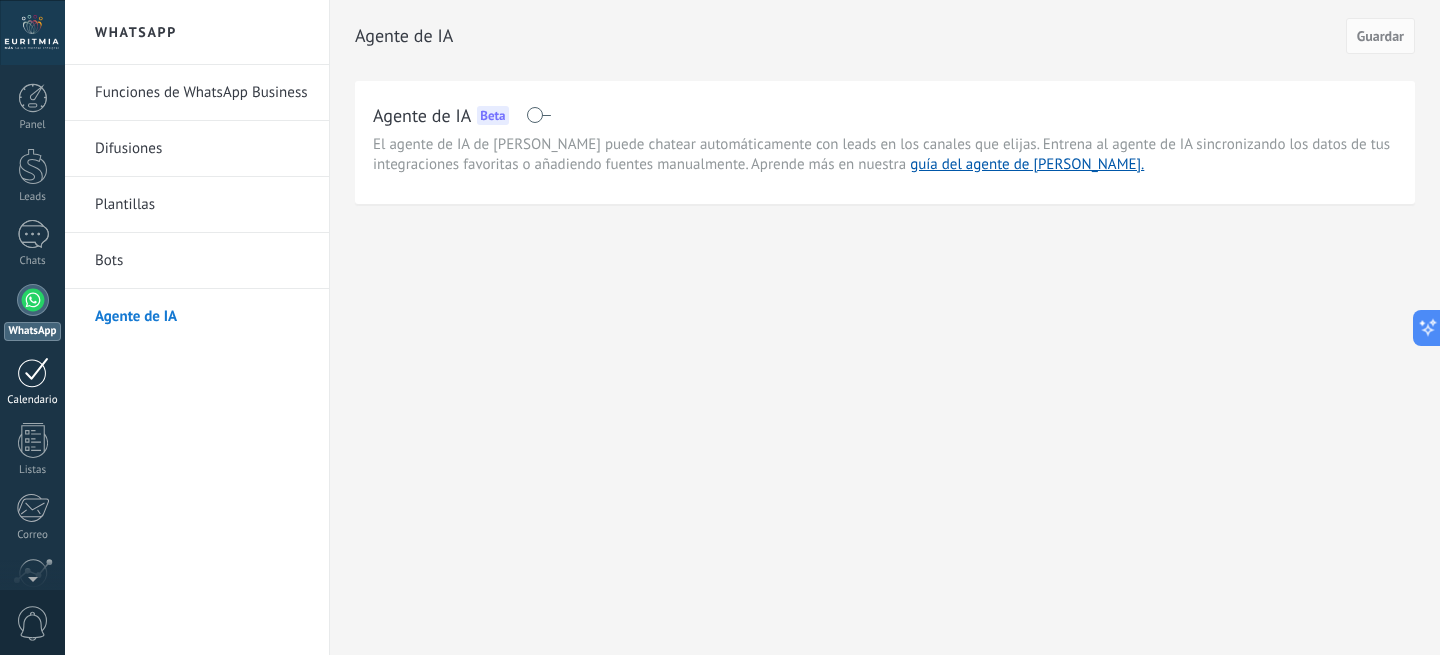 click at bounding box center (33, 372) 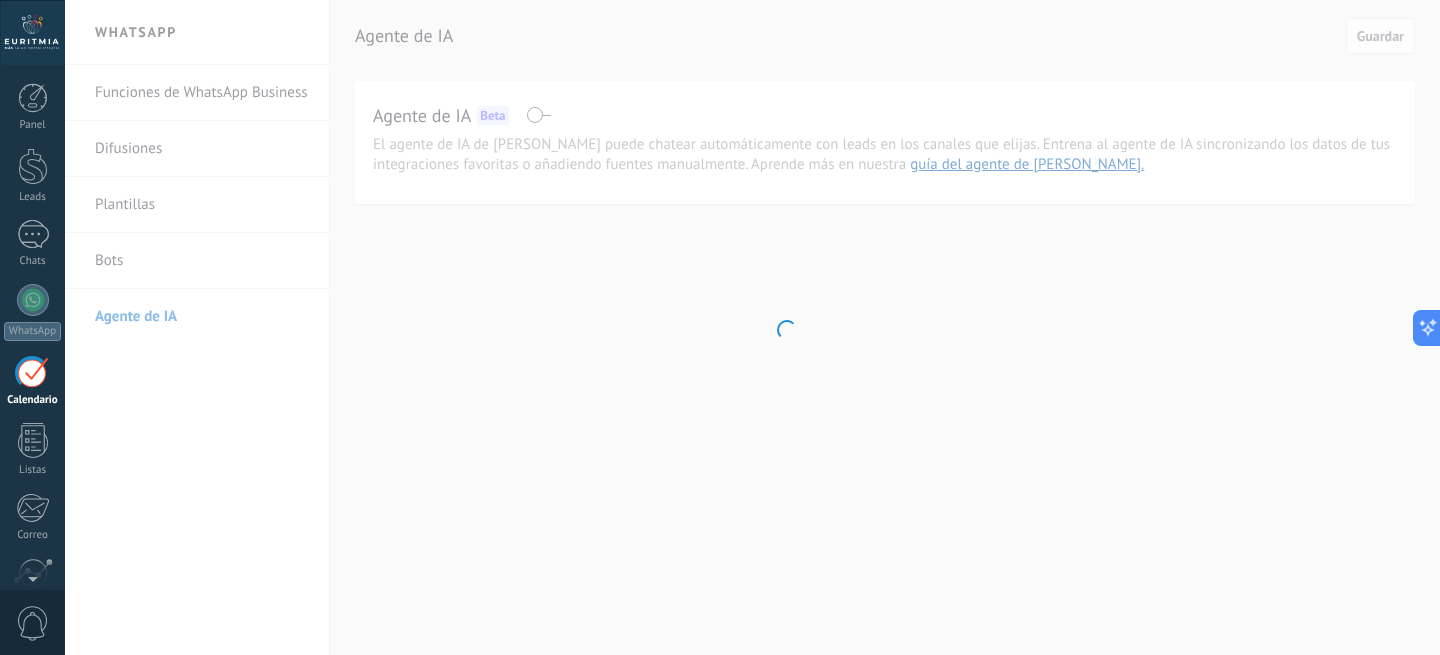 scroll, scrollTop: 58, scrollLeft: 0, axis: vertical 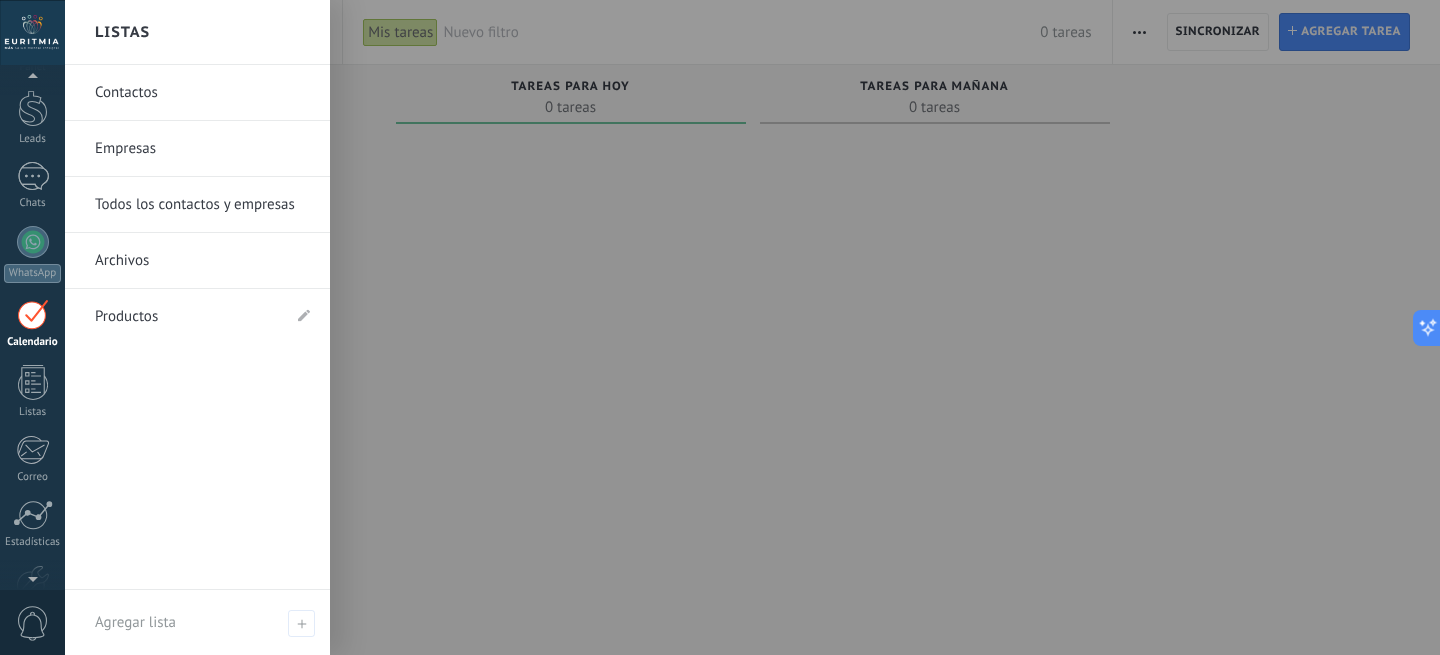 click on "Contactos" at bounding box center (202, 93) 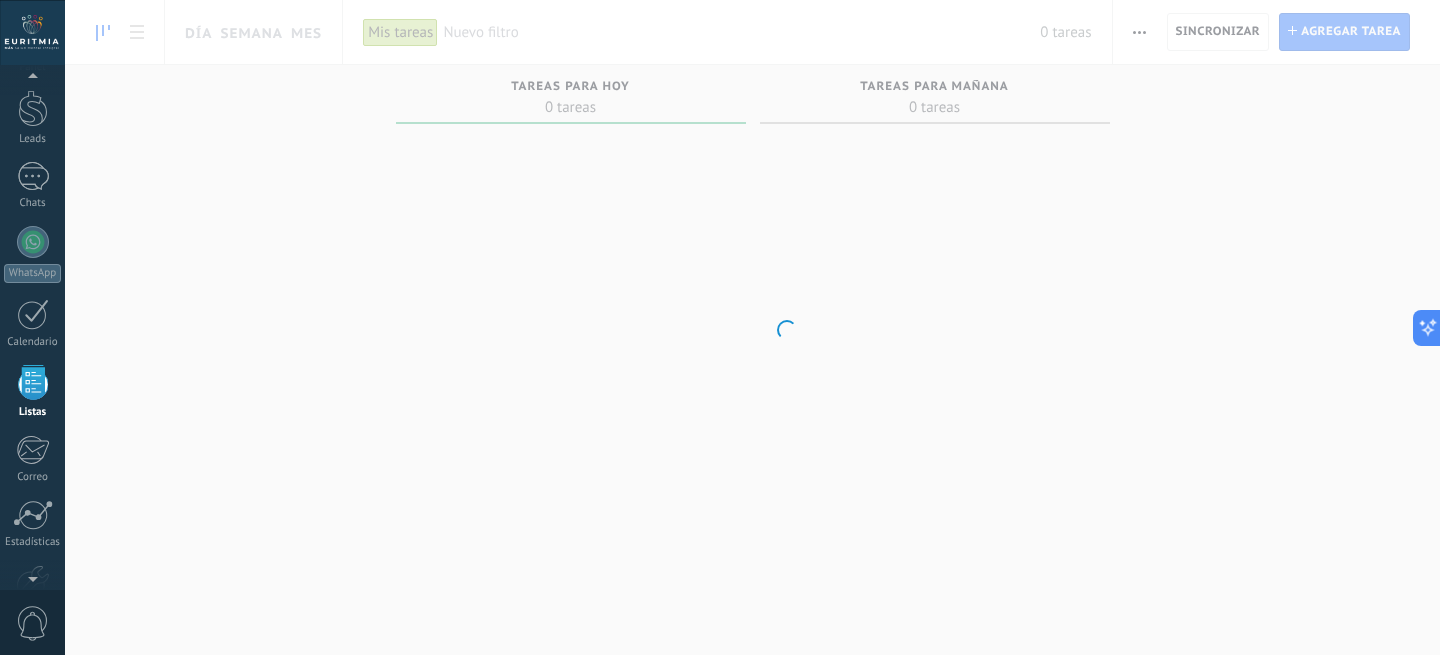 scroll, scrollTop: 124, scrollLeft: 0, axis: vertical 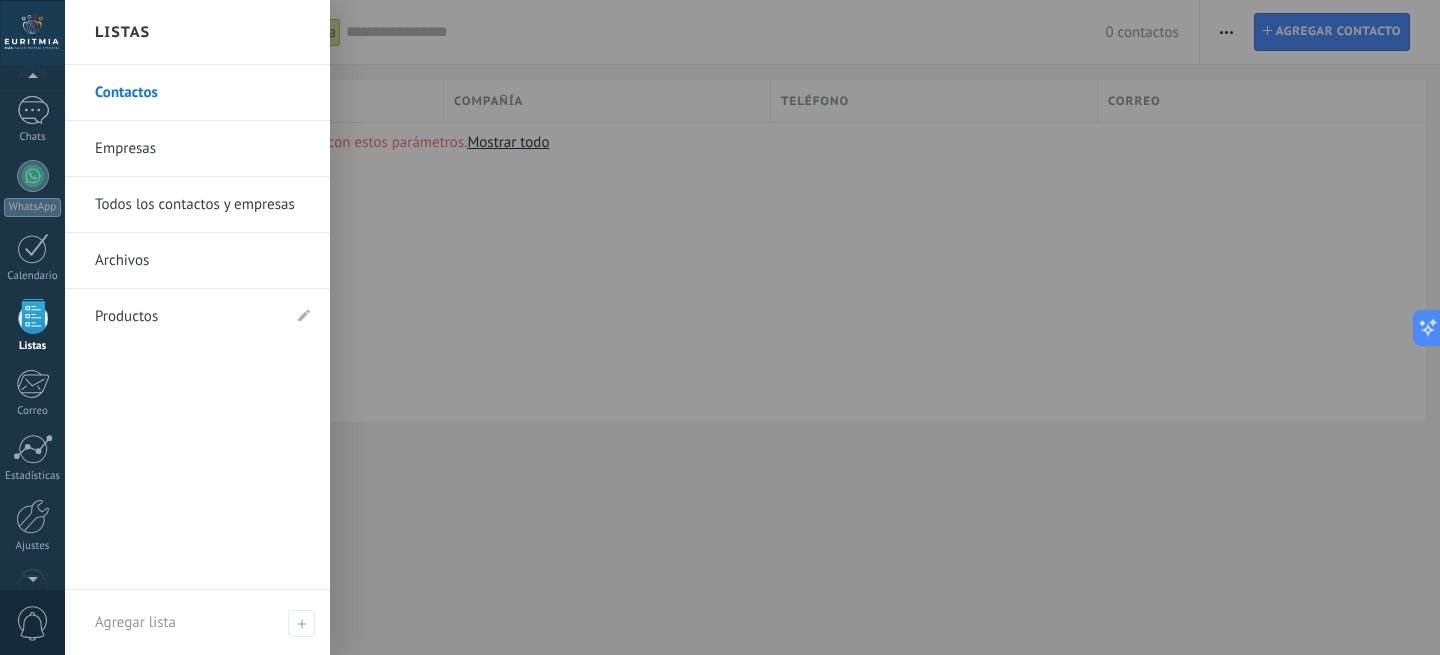 click on "Empresas" at bounding box center (202, 149) 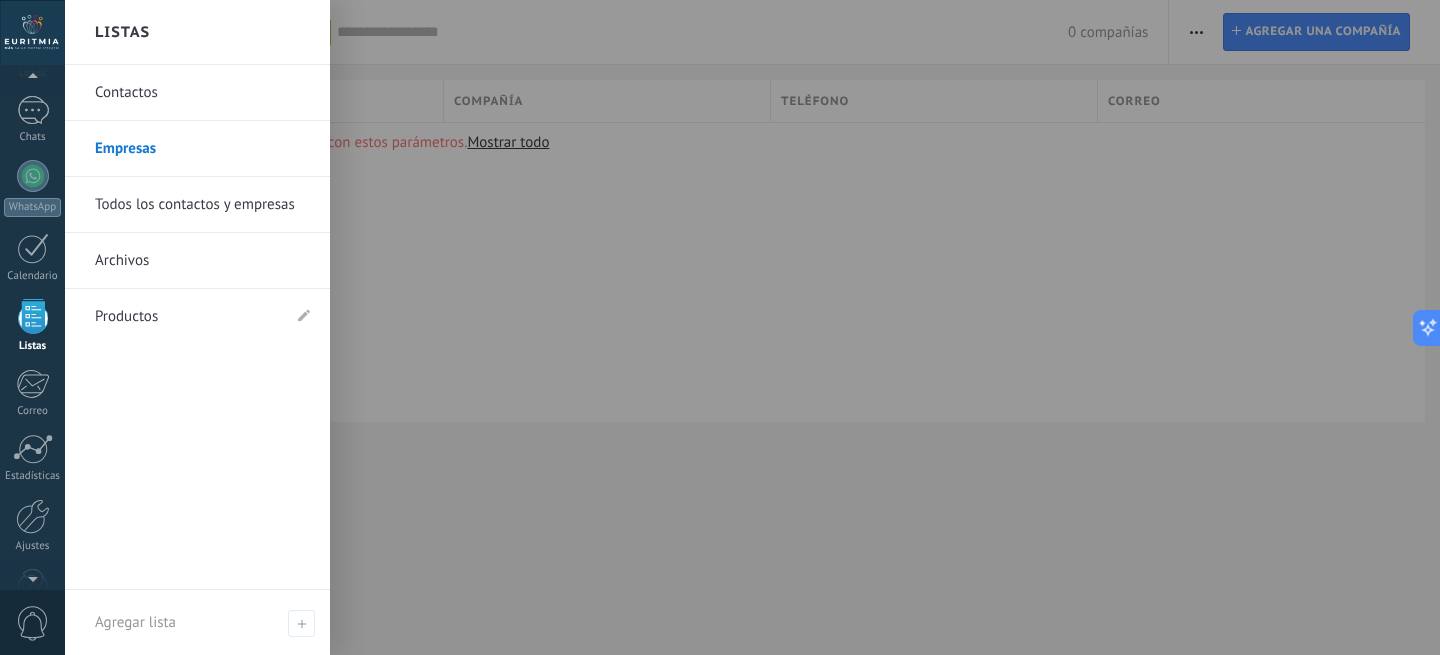 click on "Contactos" at bounding box center [202, 93] 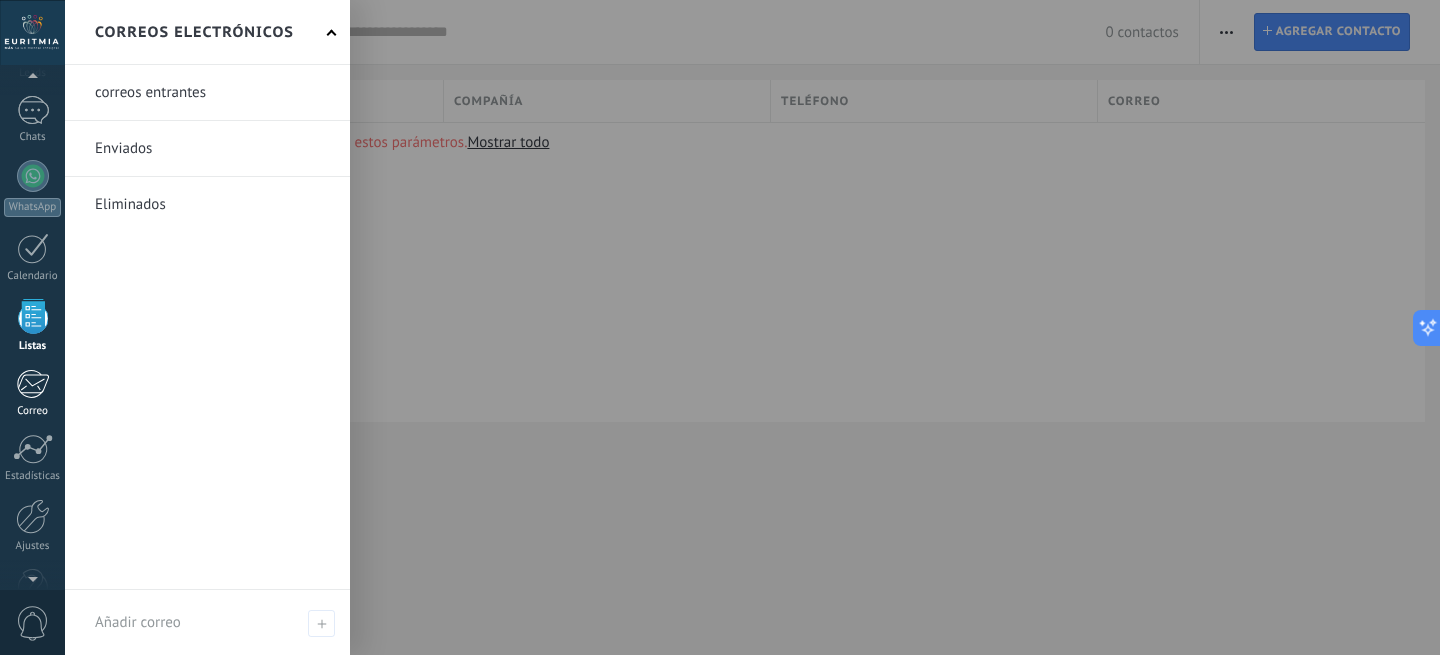 click at bounding box center (32, 384) 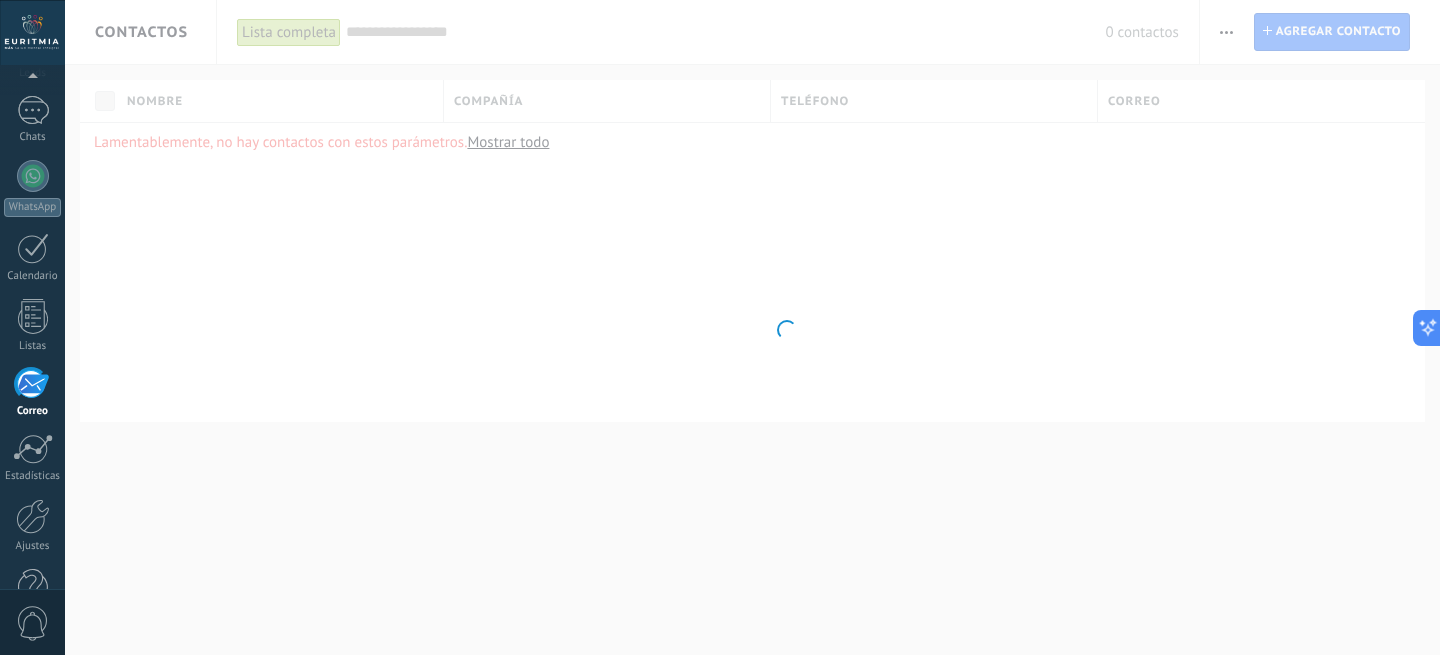 scroll, scrollTop: 177, scrollLeft: 0, axis: vertical 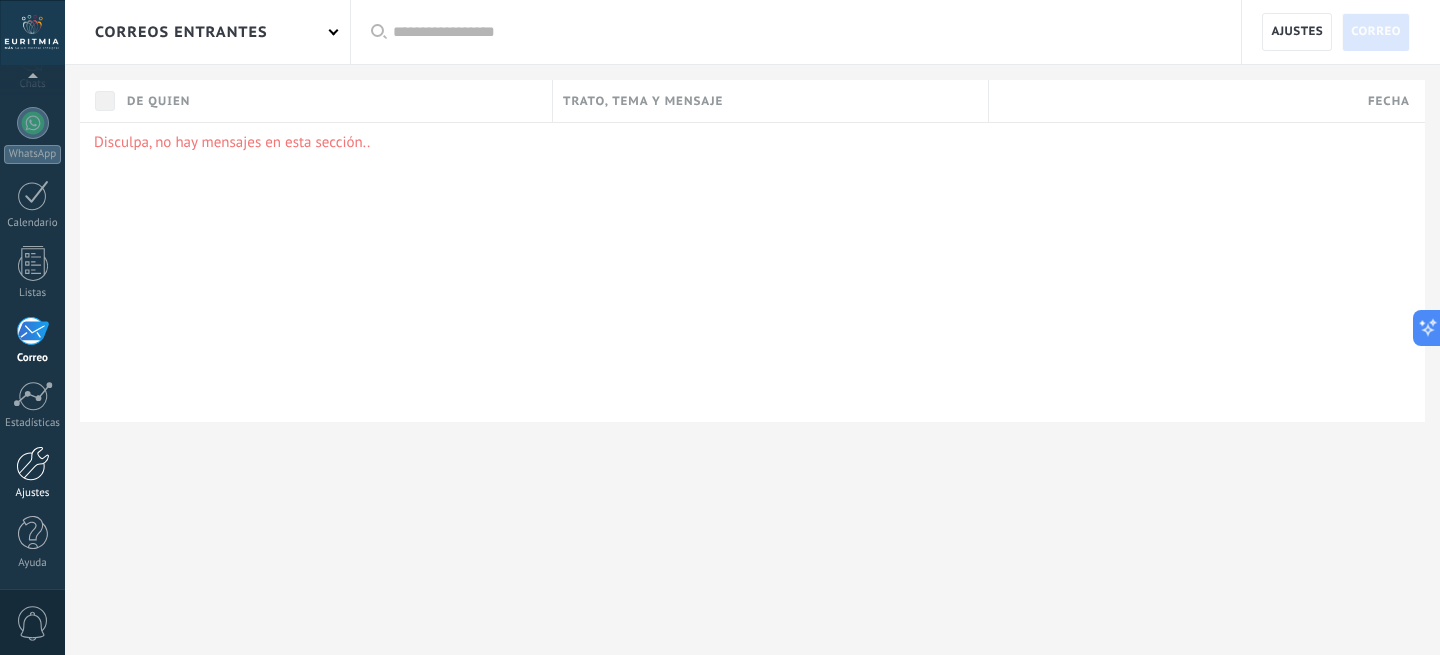 click at bounding box center [33, 463] 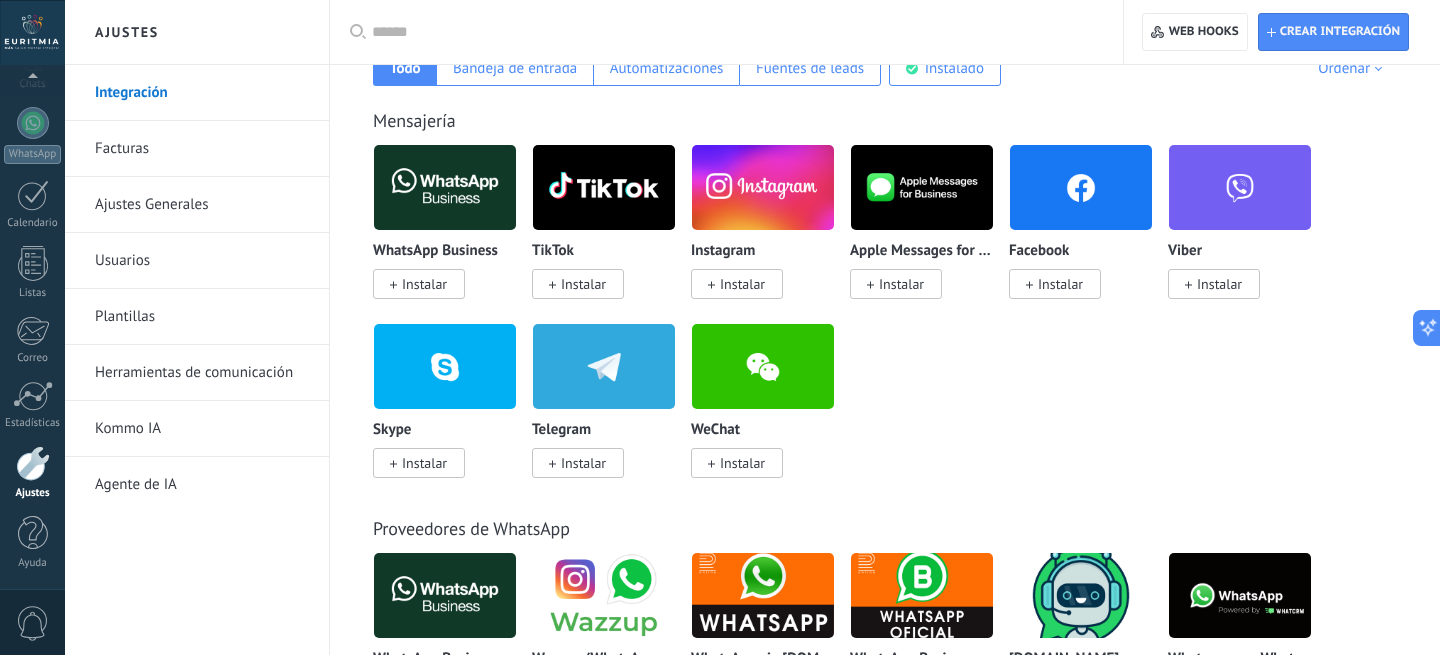 scroll, scrollTop: 0, scrollLeft: 0, axis: both 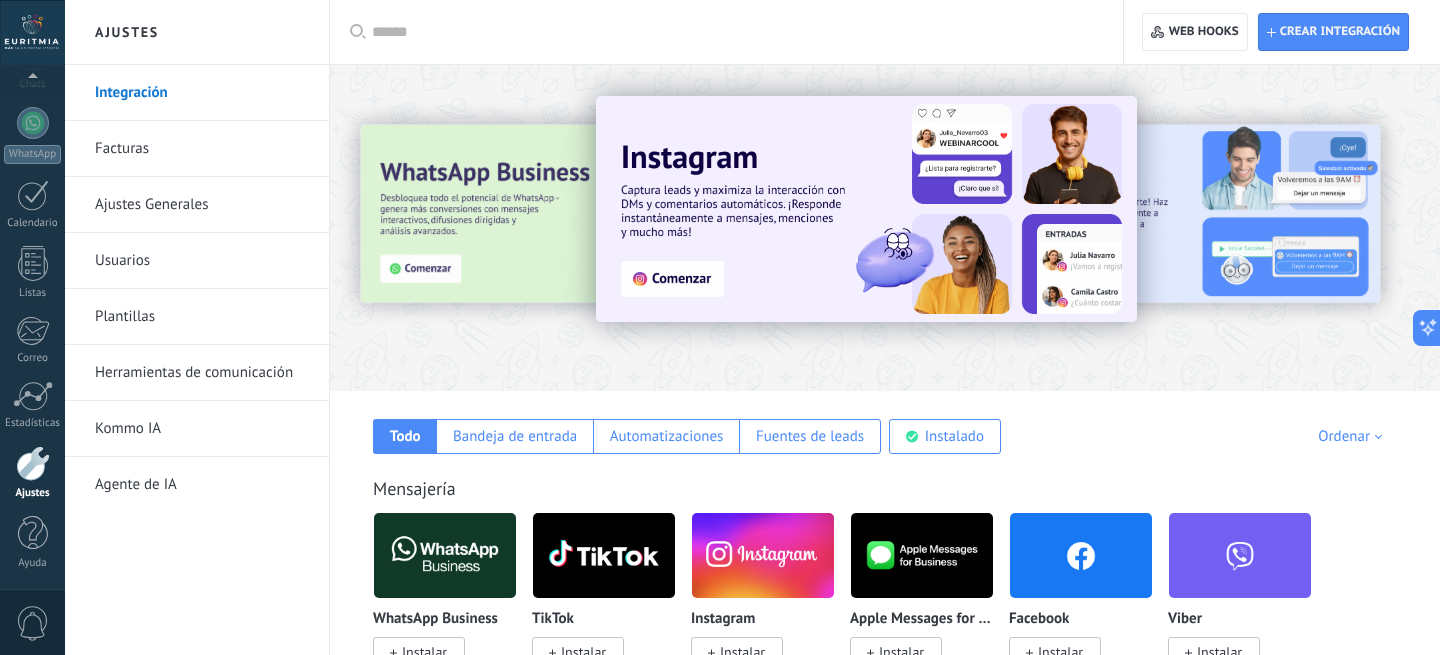 click on "Facturas" at bounding box center (202, 149) 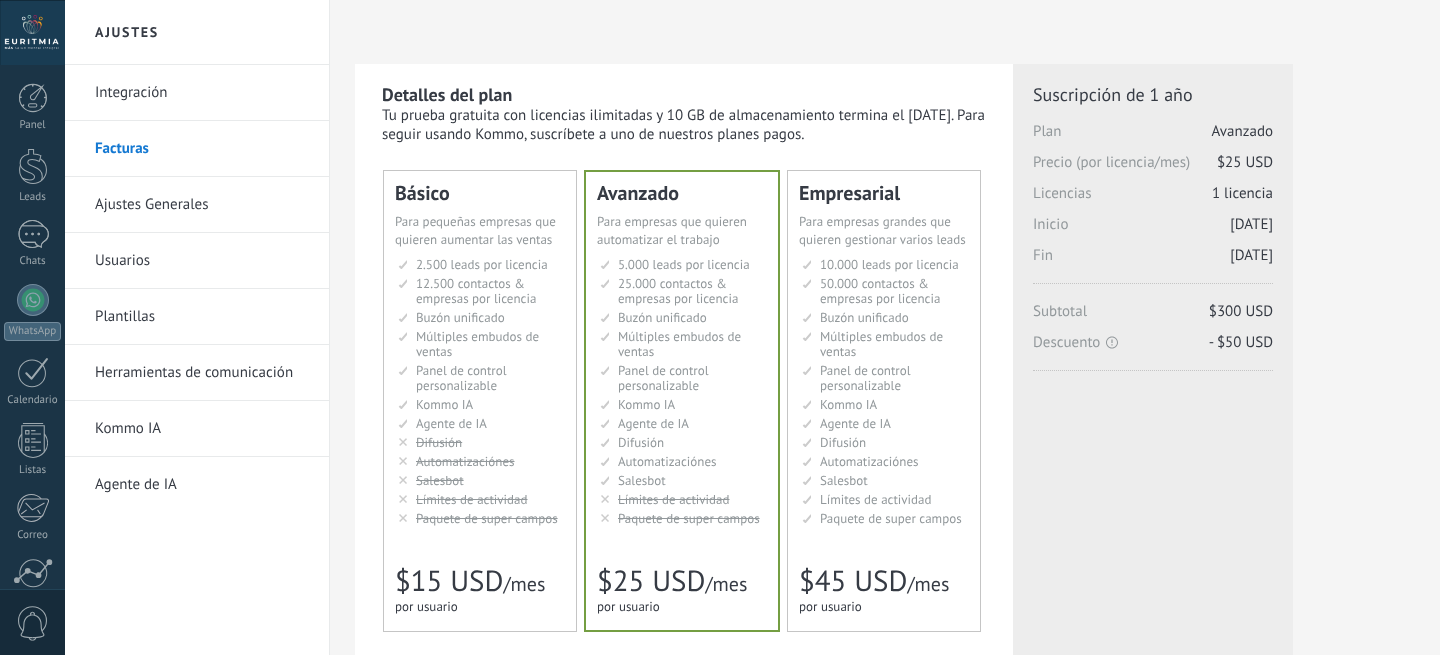 scroll, scrollTop: 0, scrollLeft: 0, axis: both 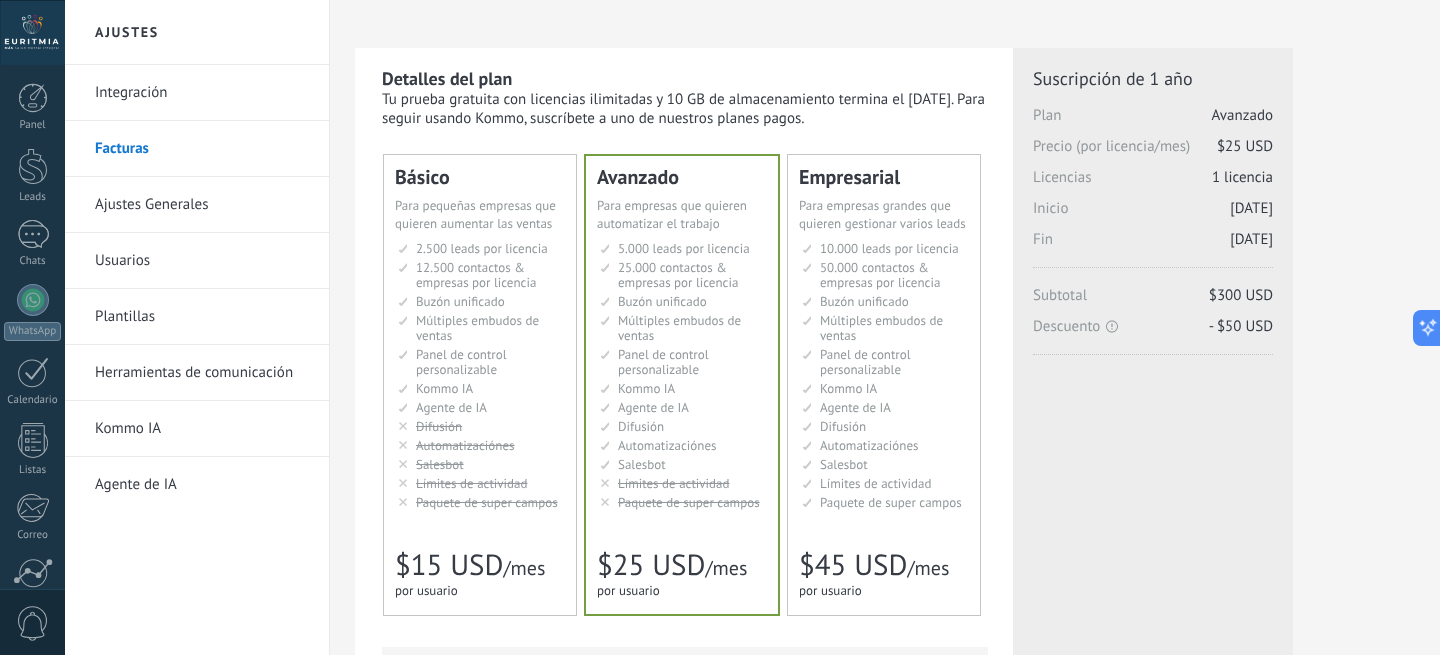 click on "Ajustes Generales" at bounding box center (202, 205) 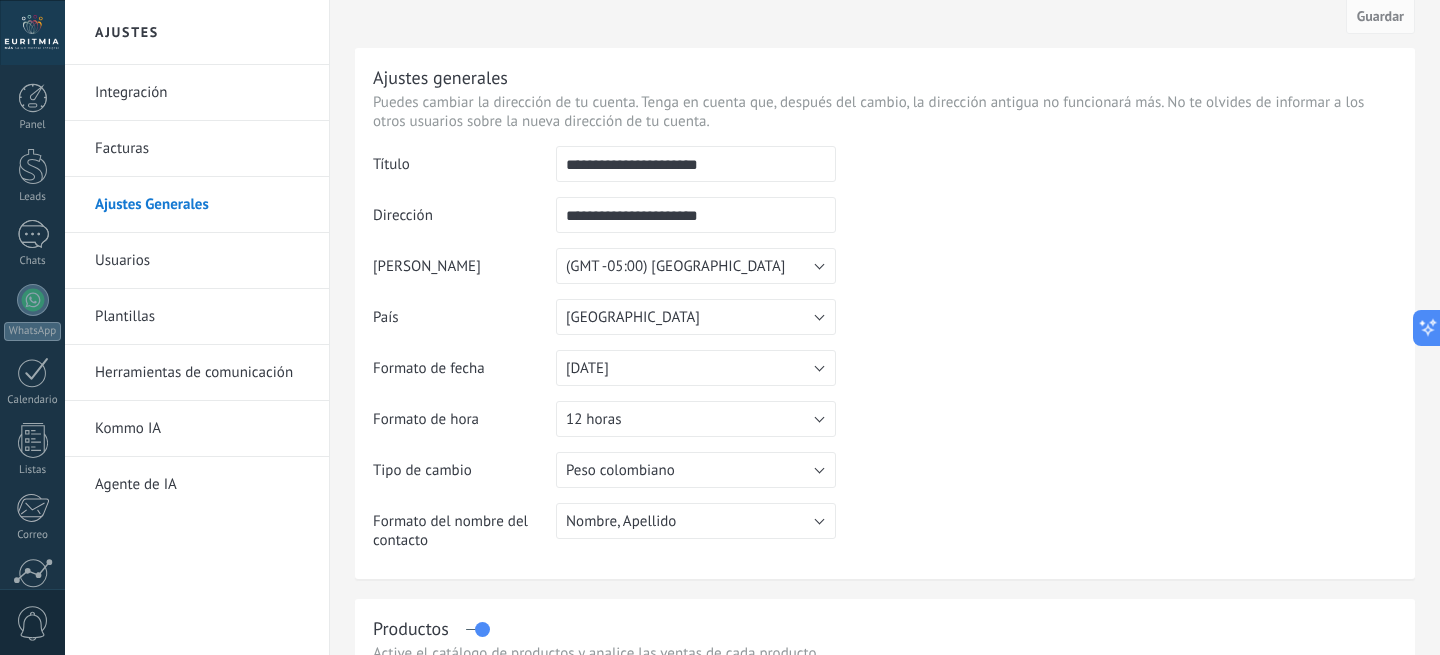 scroll, scrollTop: 0, scrollLeft: 0, axis: both 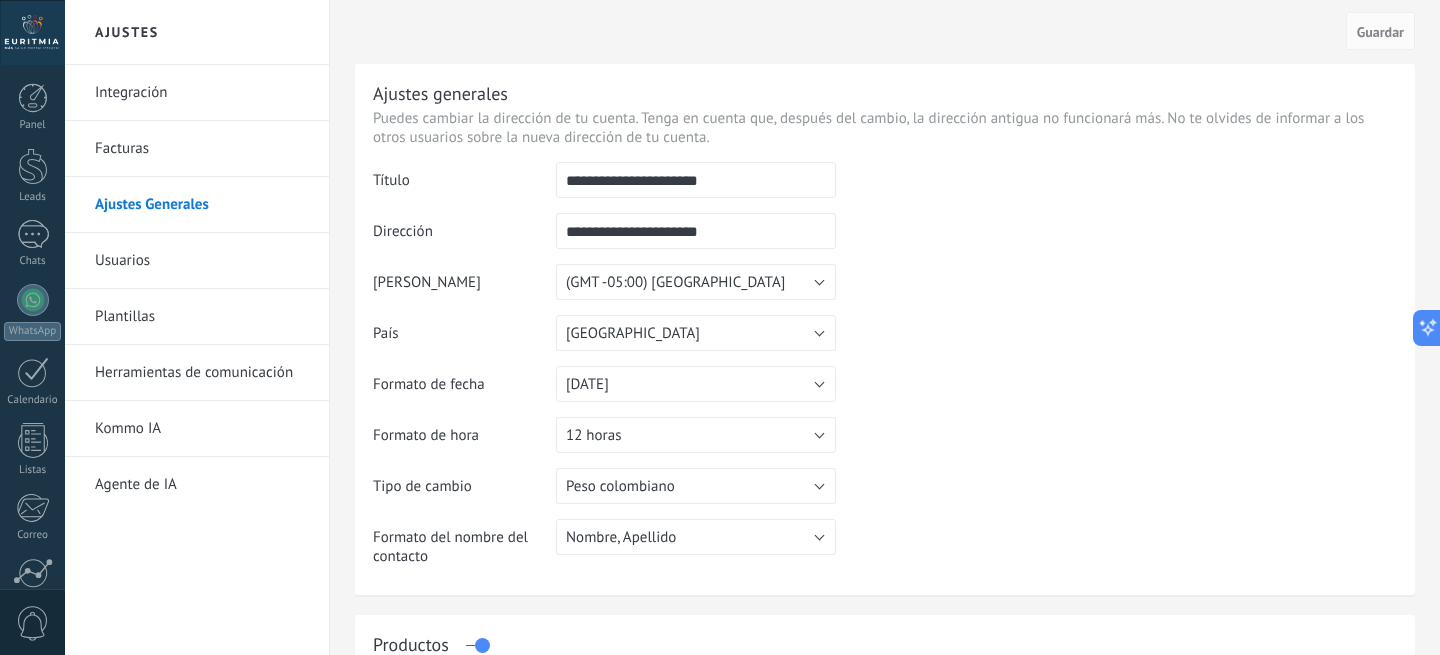 click on "**********" at bounding box center (696, 180) 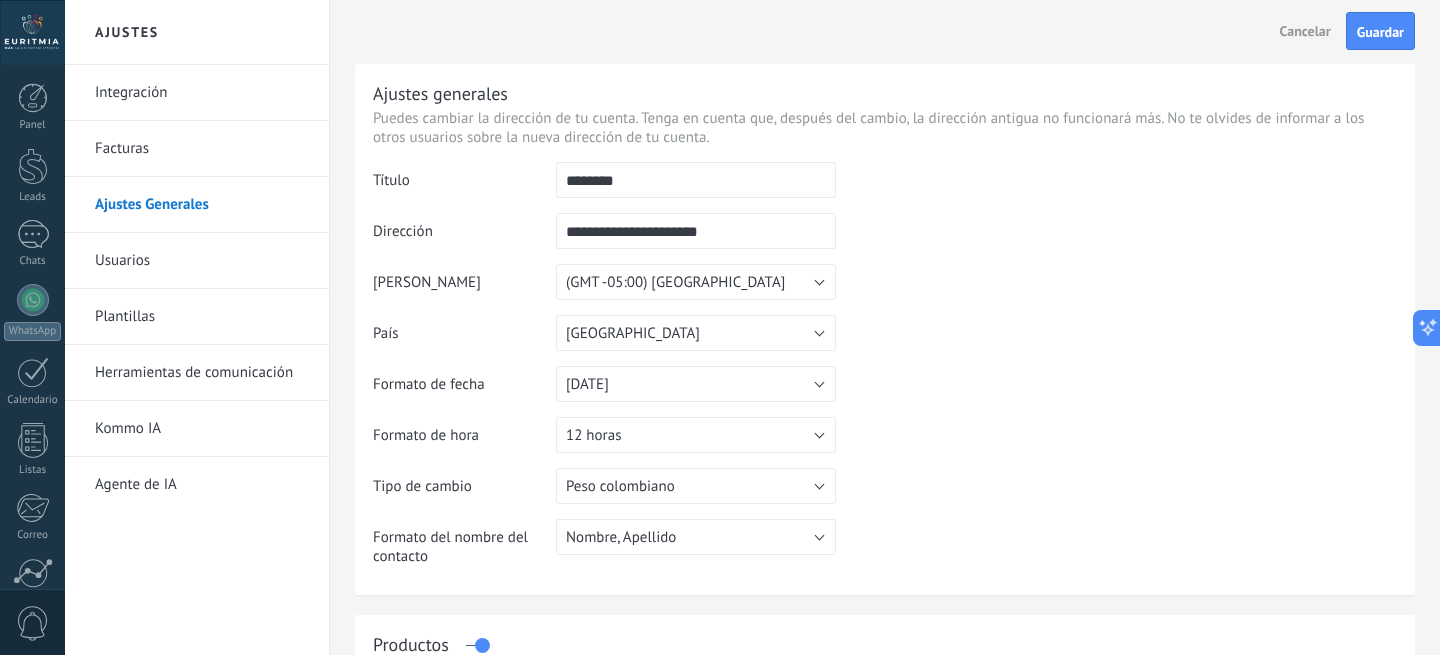 type on "********" 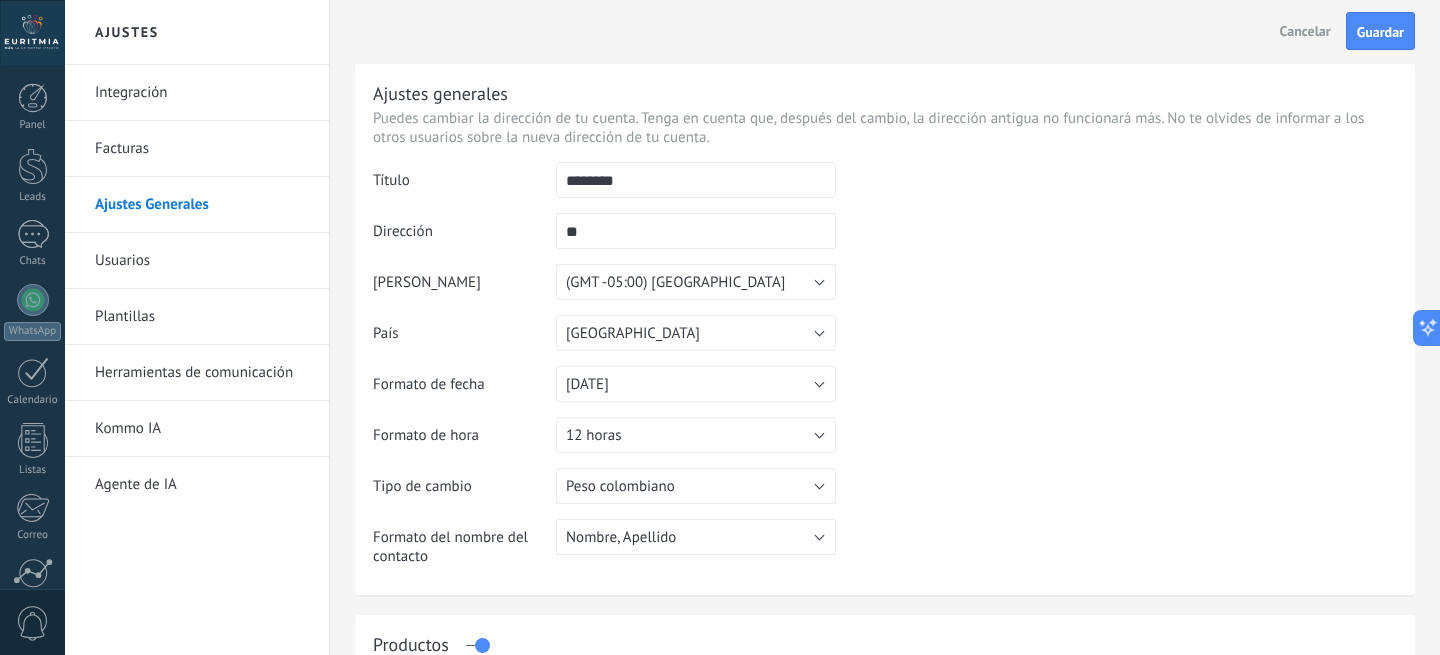 type on "*" 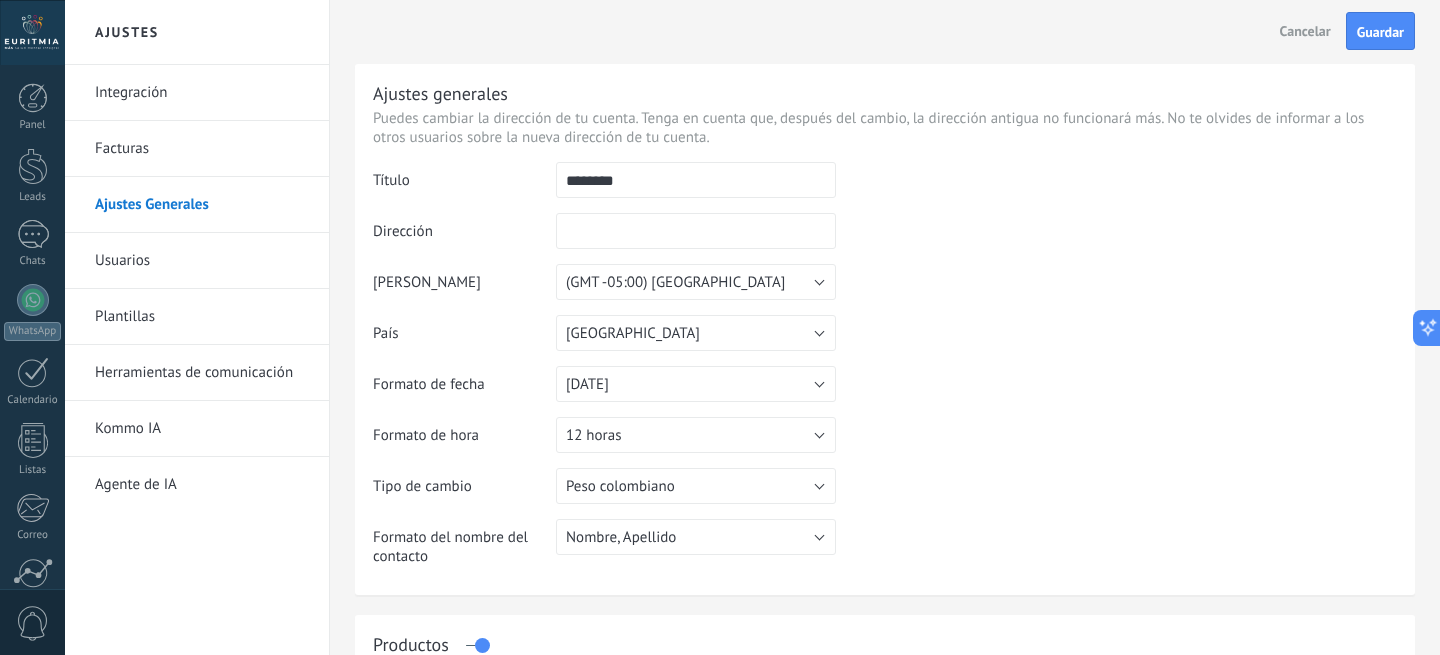 type on "*" 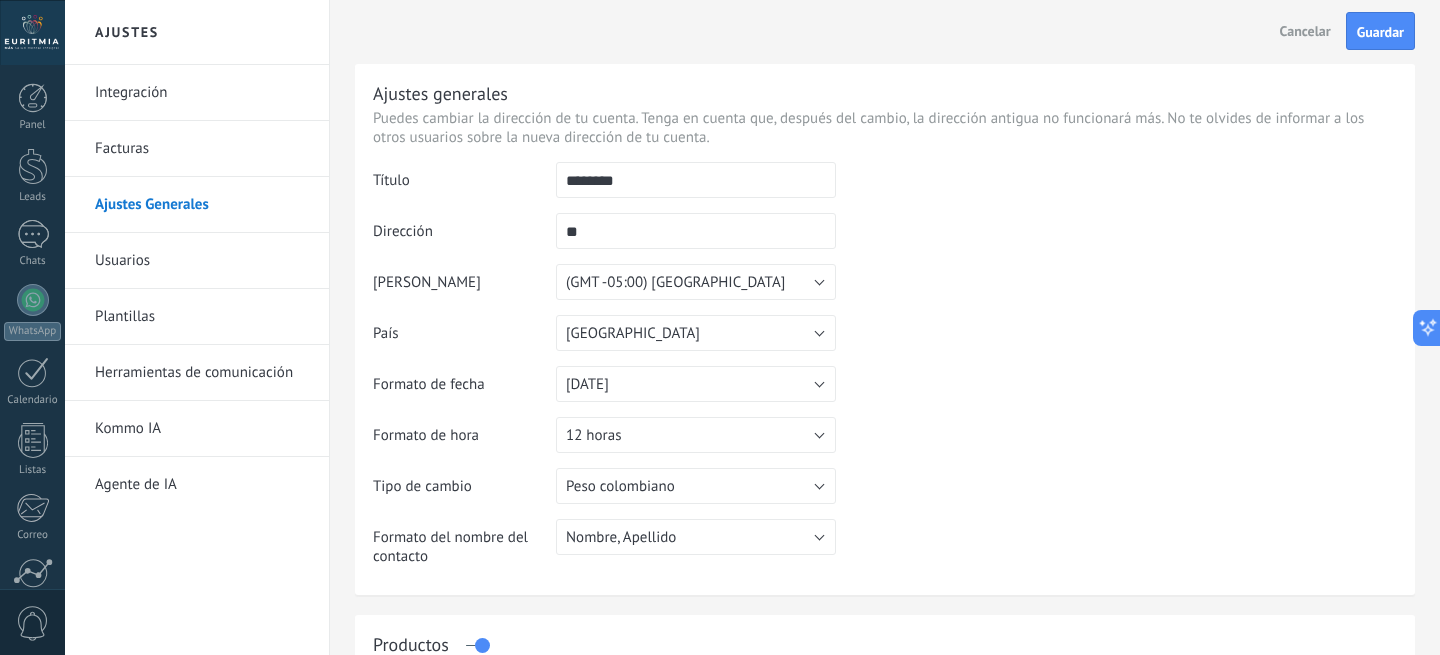 type on "*" 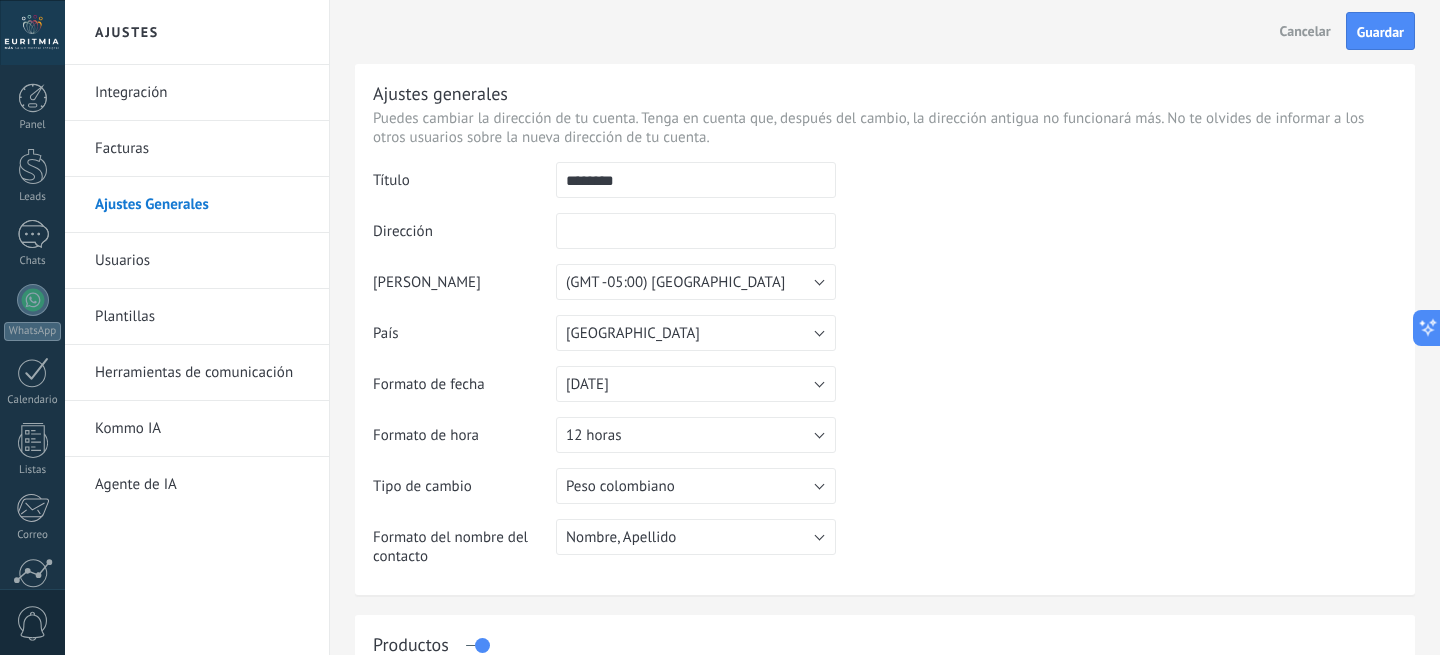 type on "*" 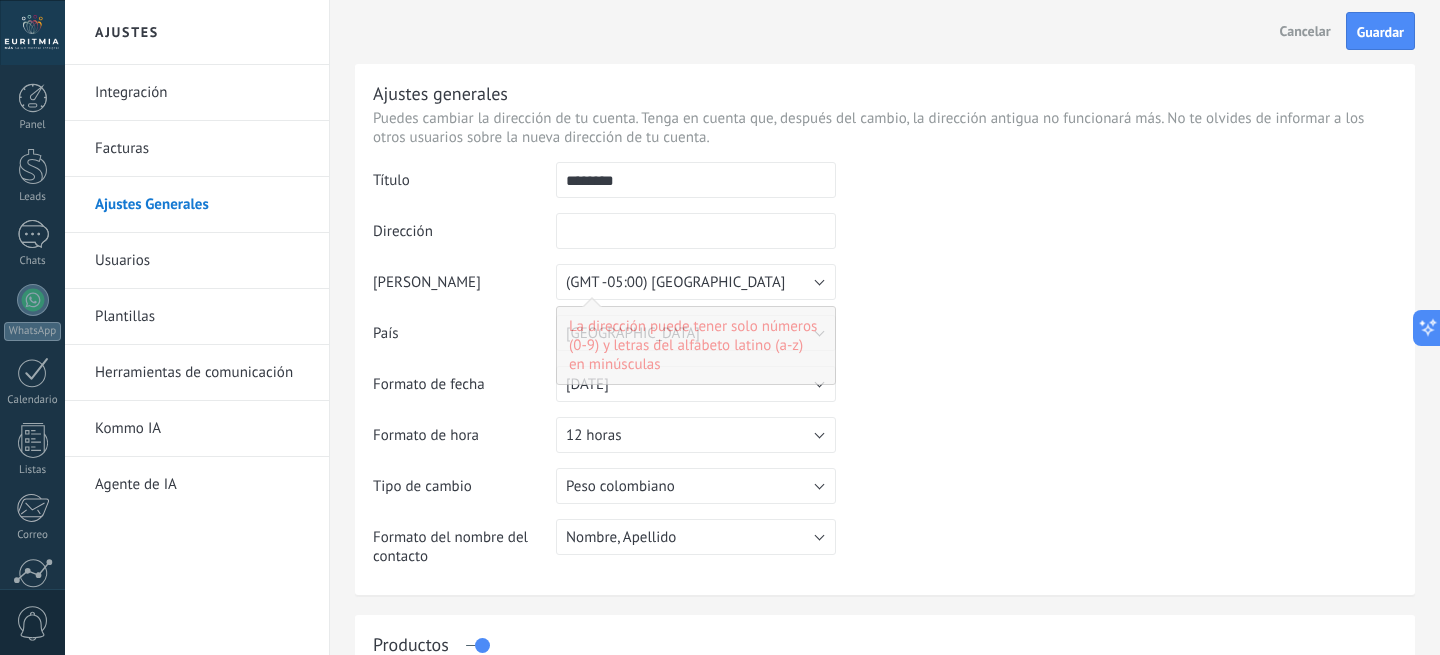 type on "*" 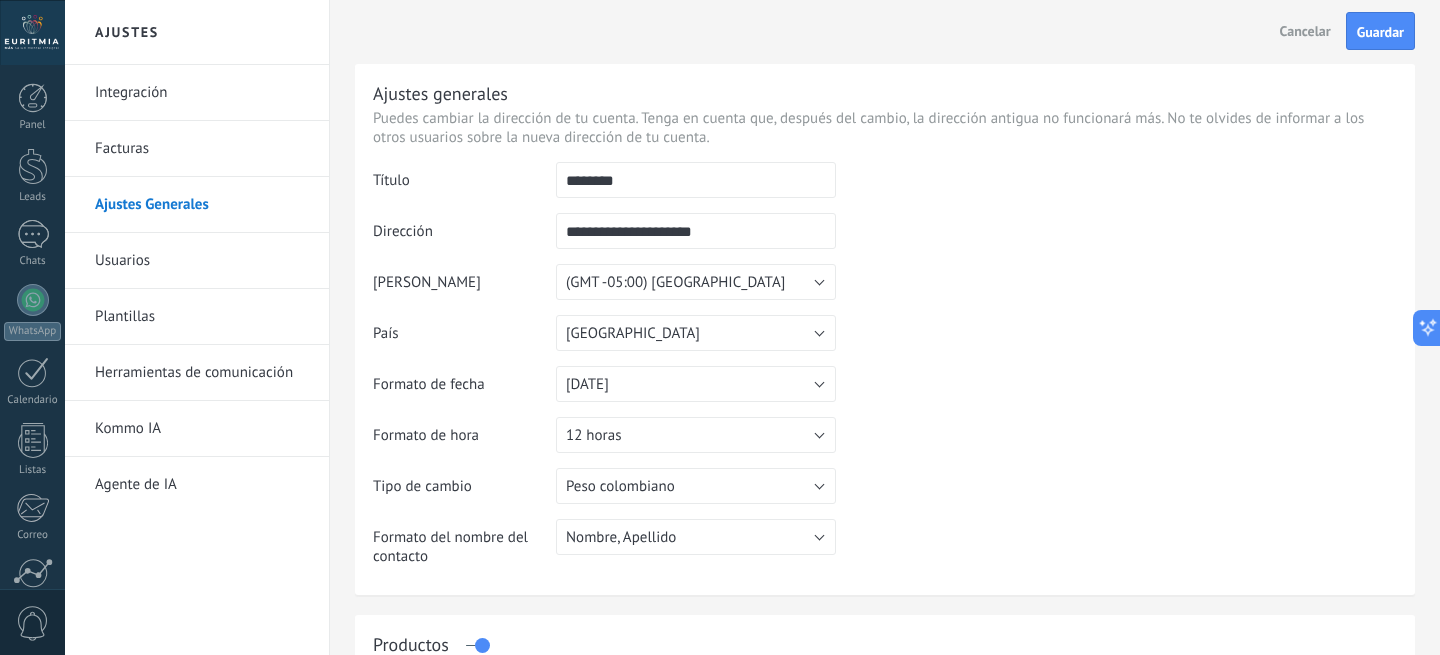 type on "**********" 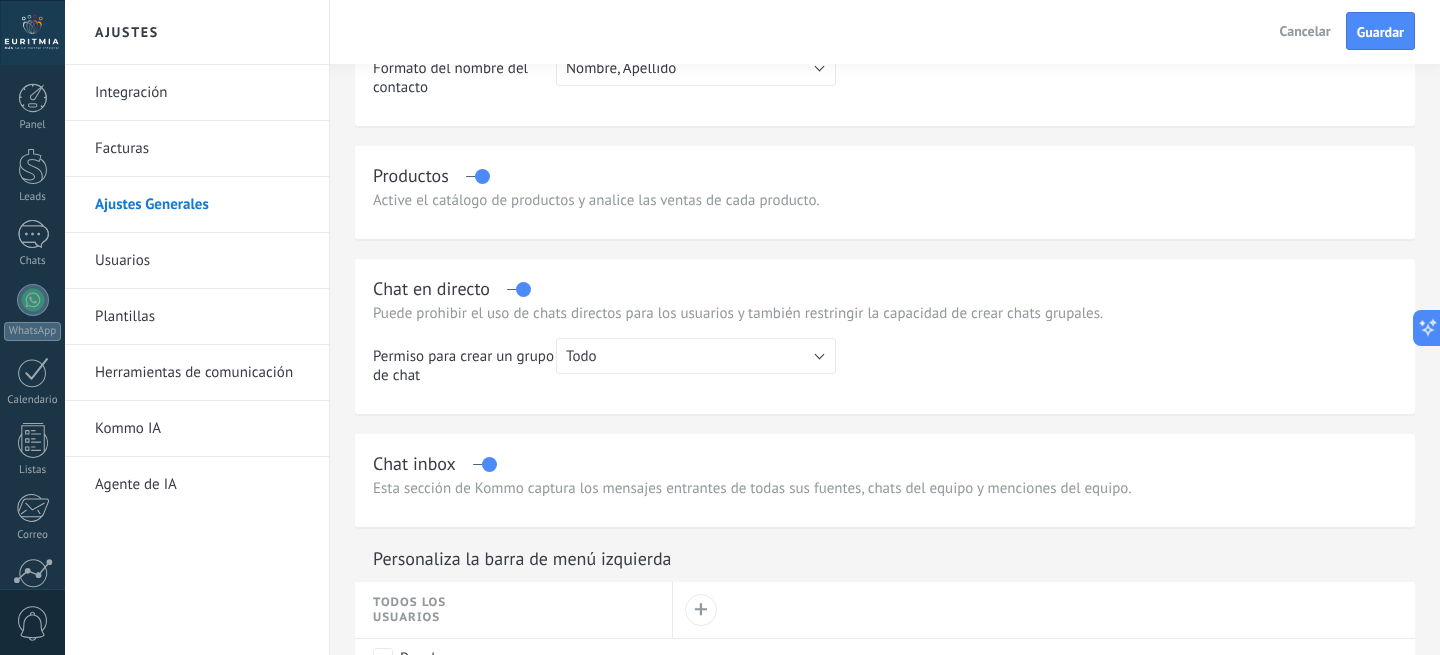 scroll, scrollTop: 472, scrollLeft: 0, axis: vertical 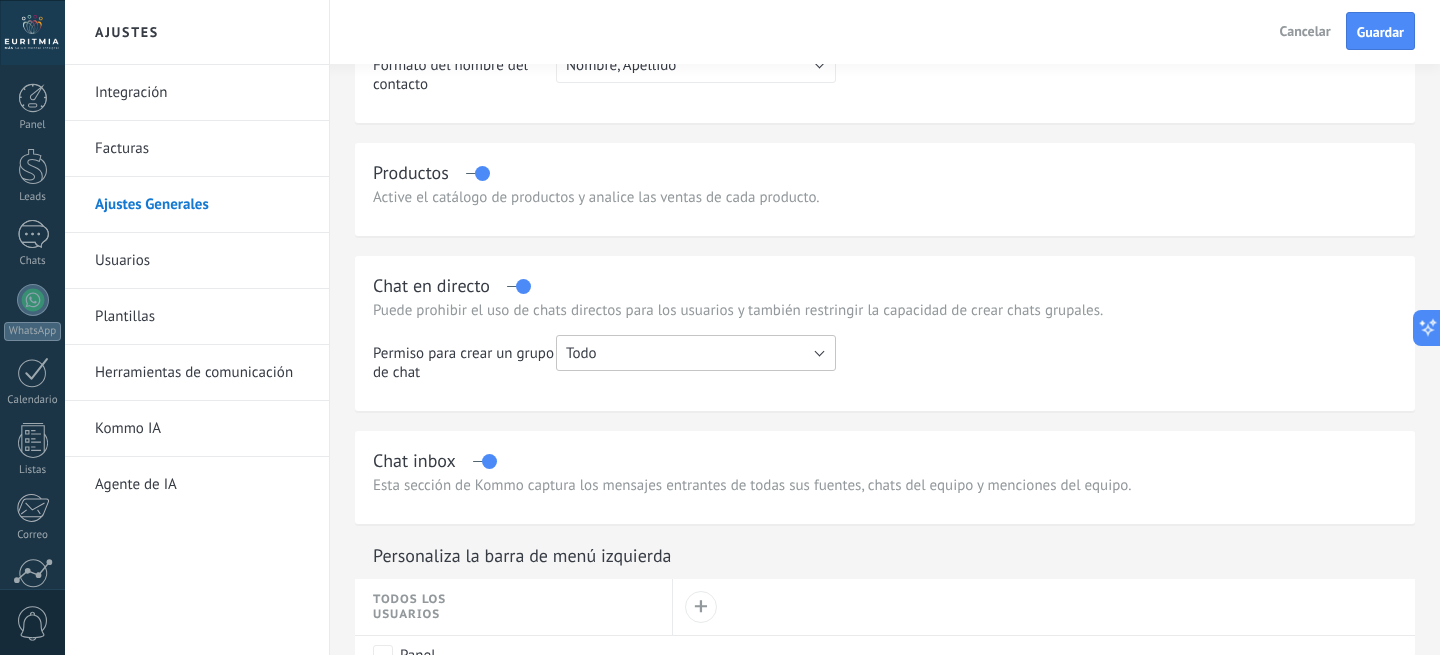 click on "Todo" at bounding box center (696, 353) 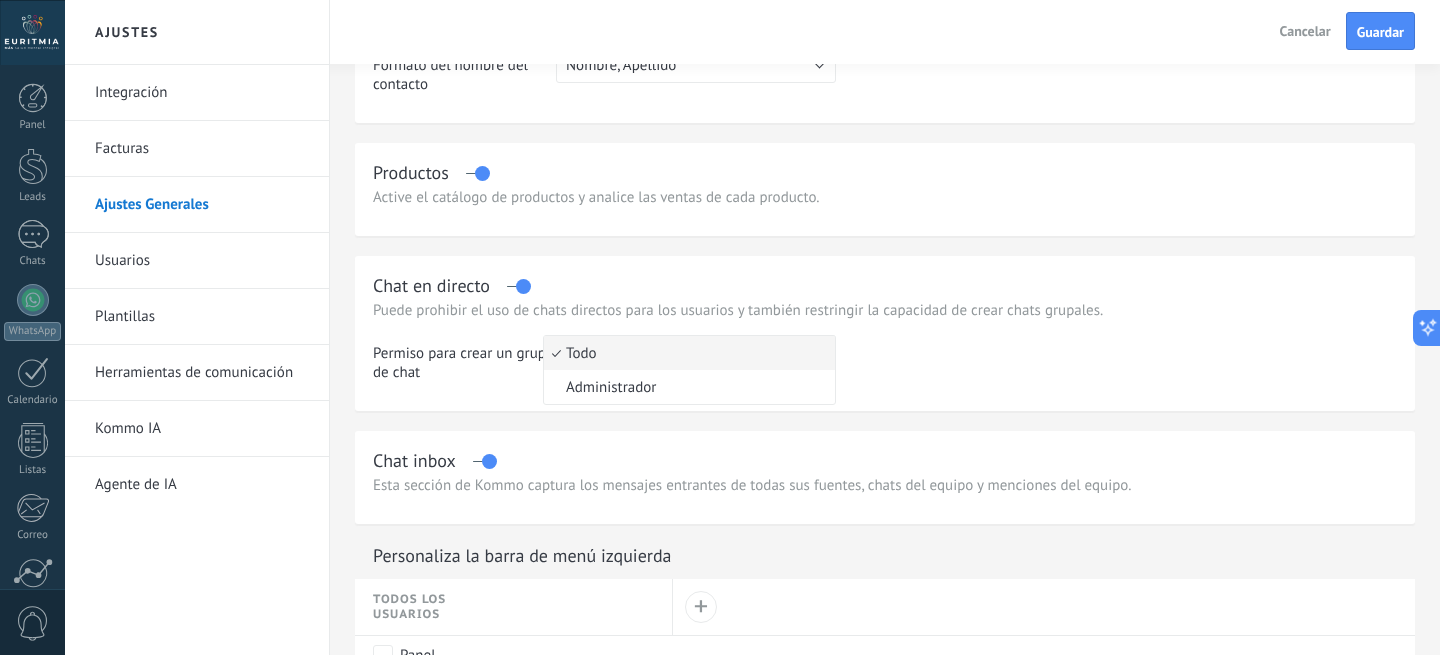 click at bounding box center [1116, 366] 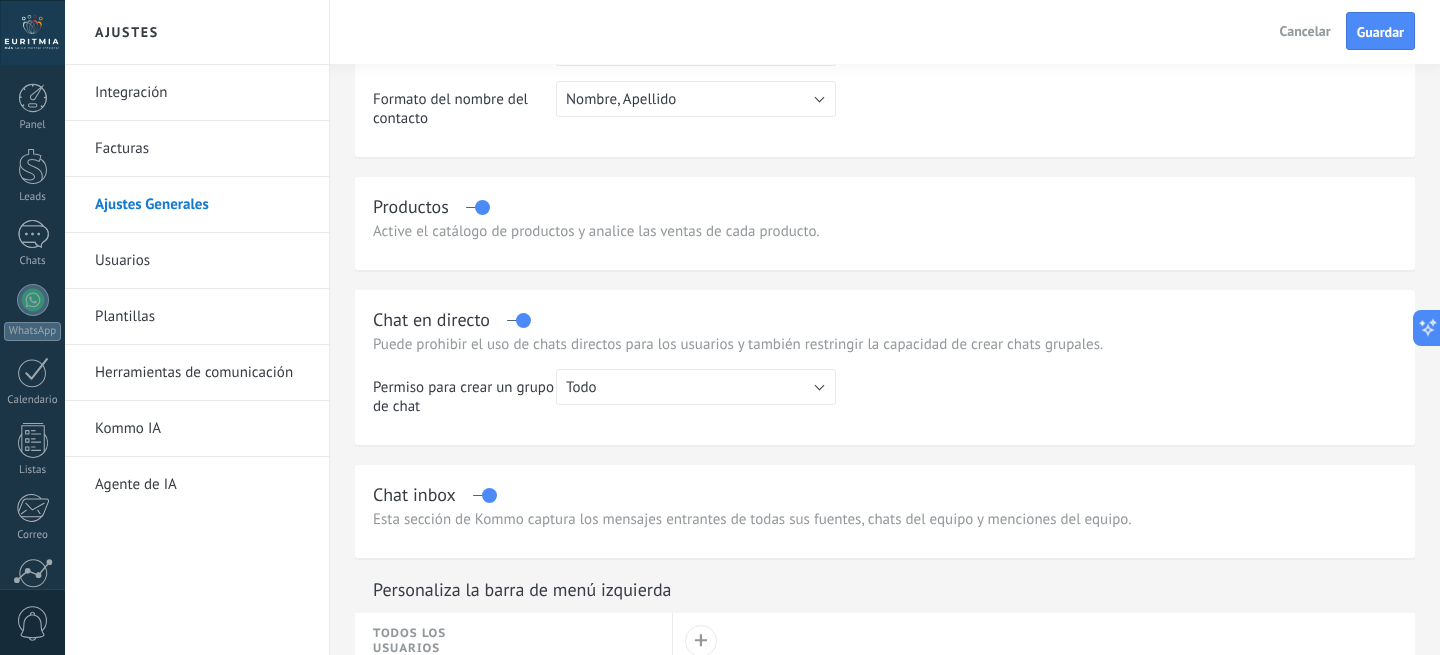 scroll, scrollTop: 0, scrollLeft: 0, axis: both 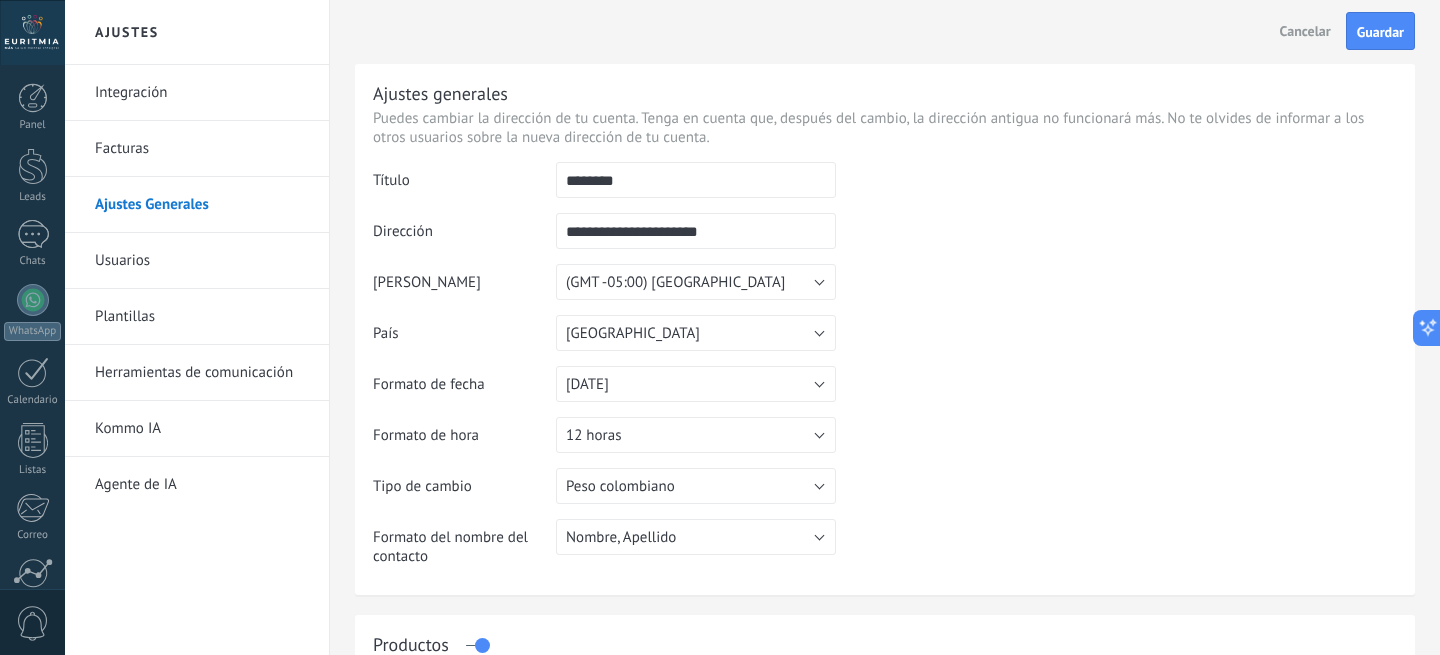 click on "Usuarios" at bounding box center (202, 261) 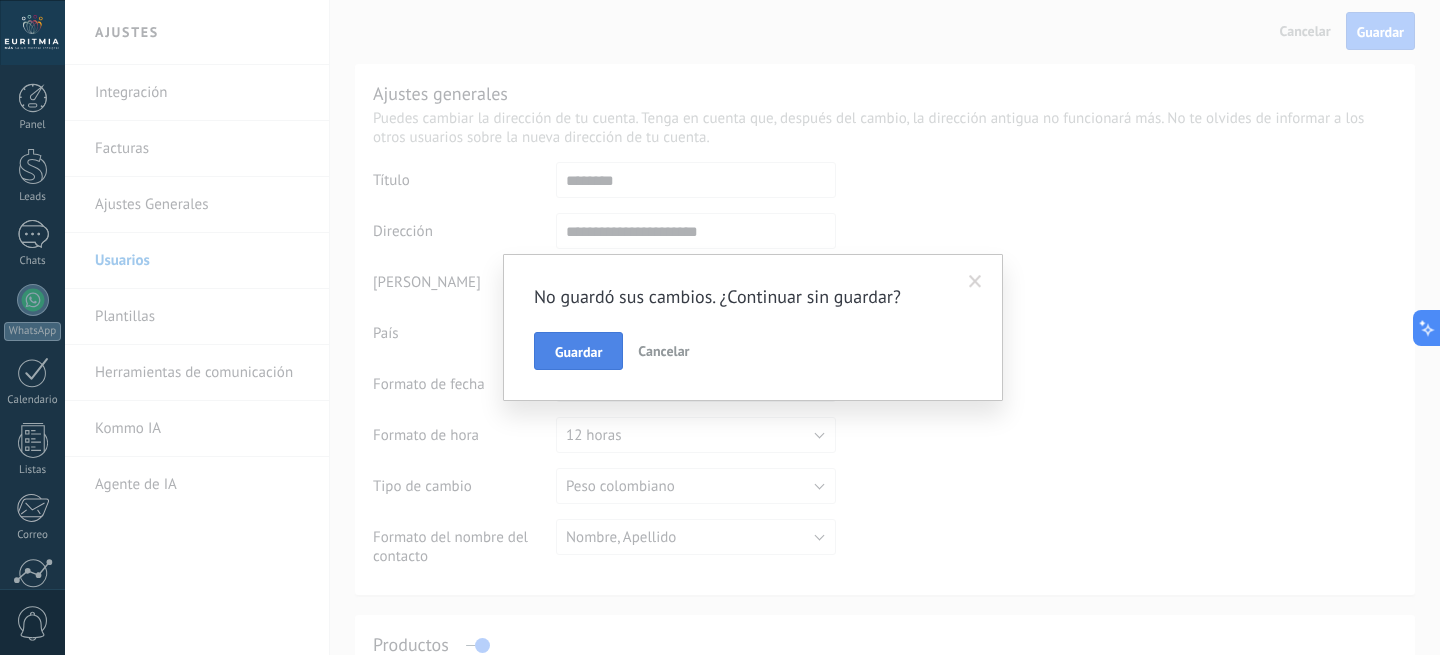 click on "Guardar" at bounding box center (578, 352) 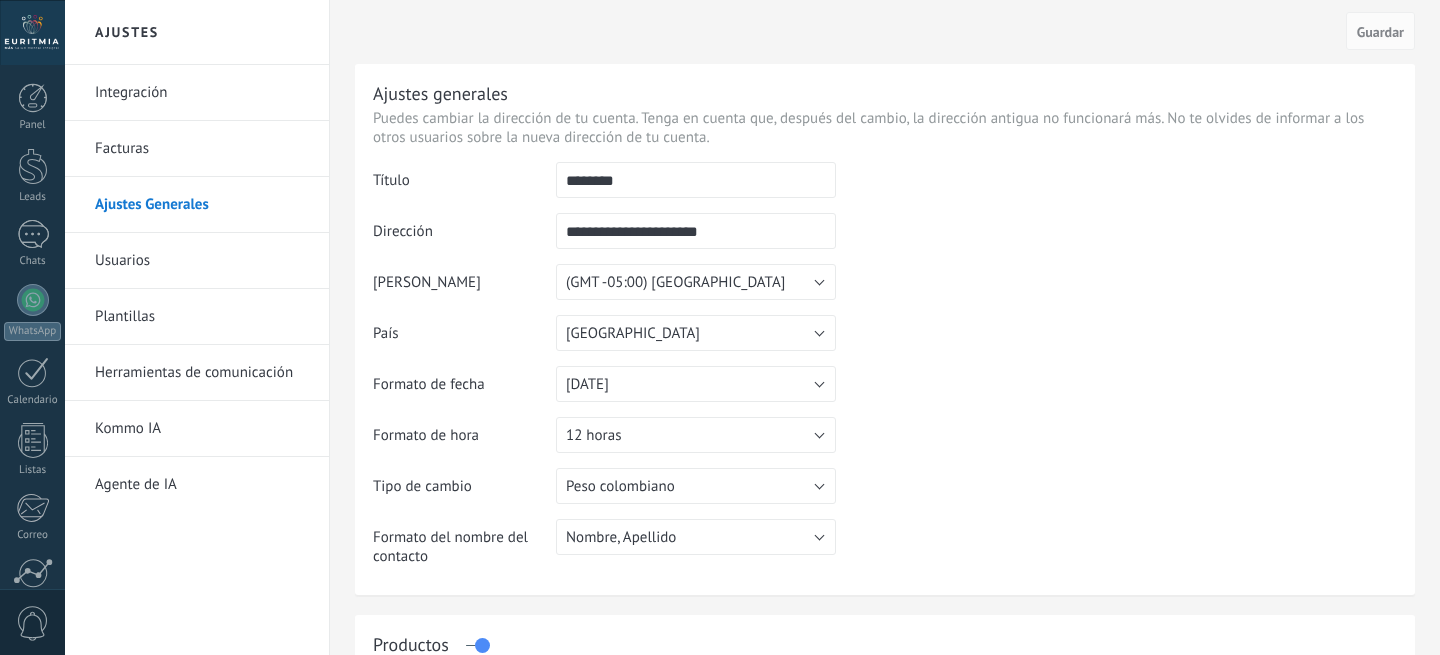 scroll, scrollTop: 0, scrollLeft: 0, axis: both 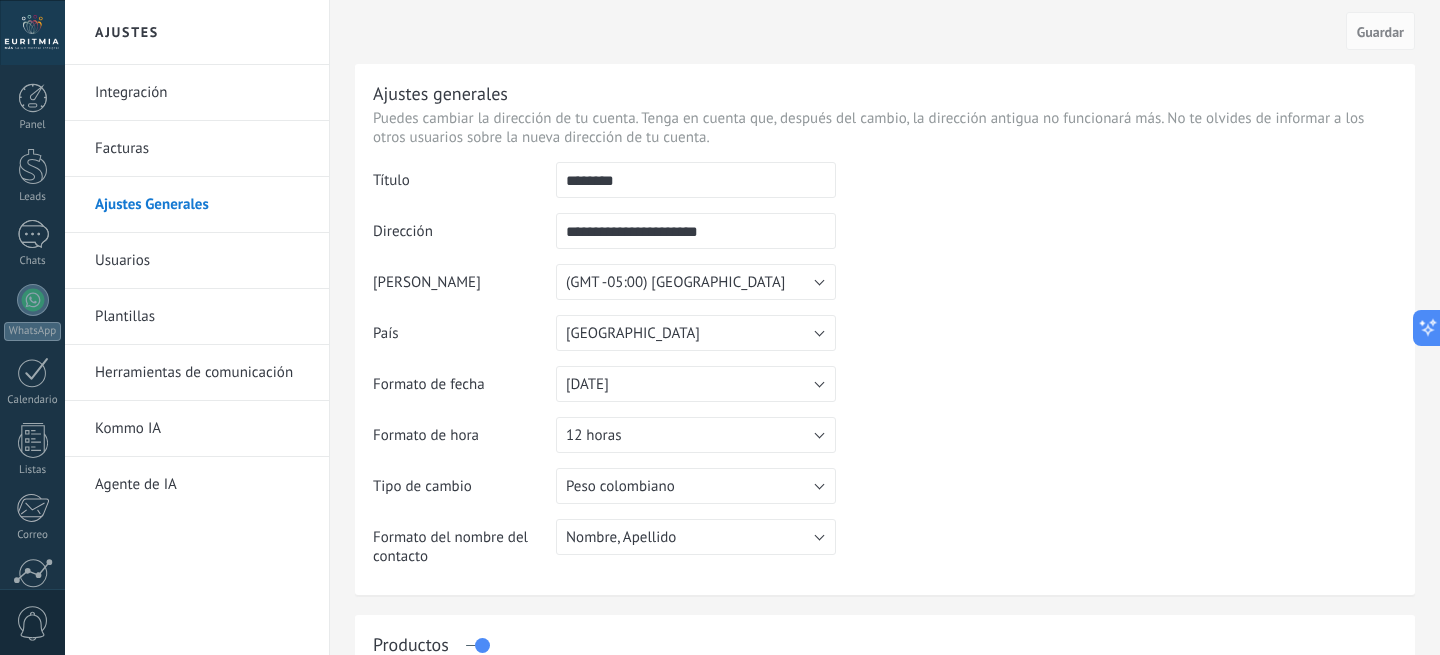 click on "Usuarios" at bounding box center [202, 261] 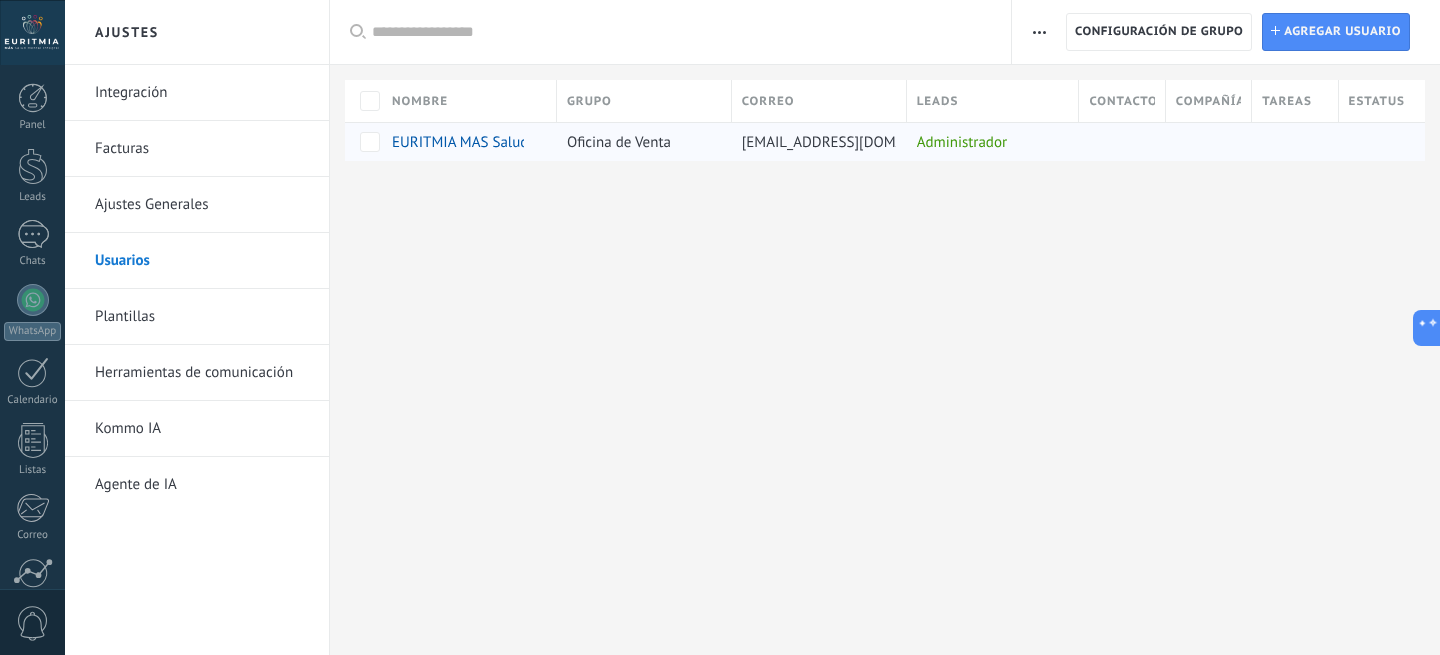 click on "EURITMIA MAS Salud Mental Integral" at bounding box center [511, 142] 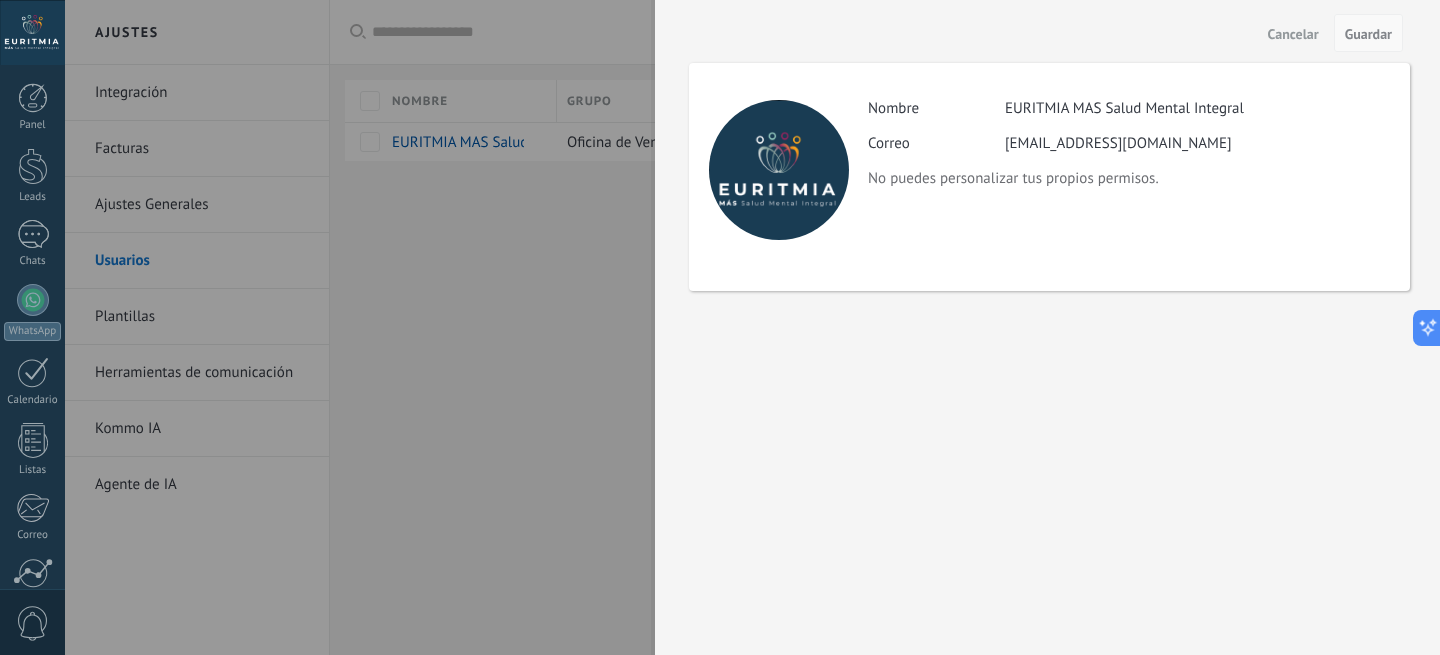 click on "Guardar" at bounding box center (1368, 34) 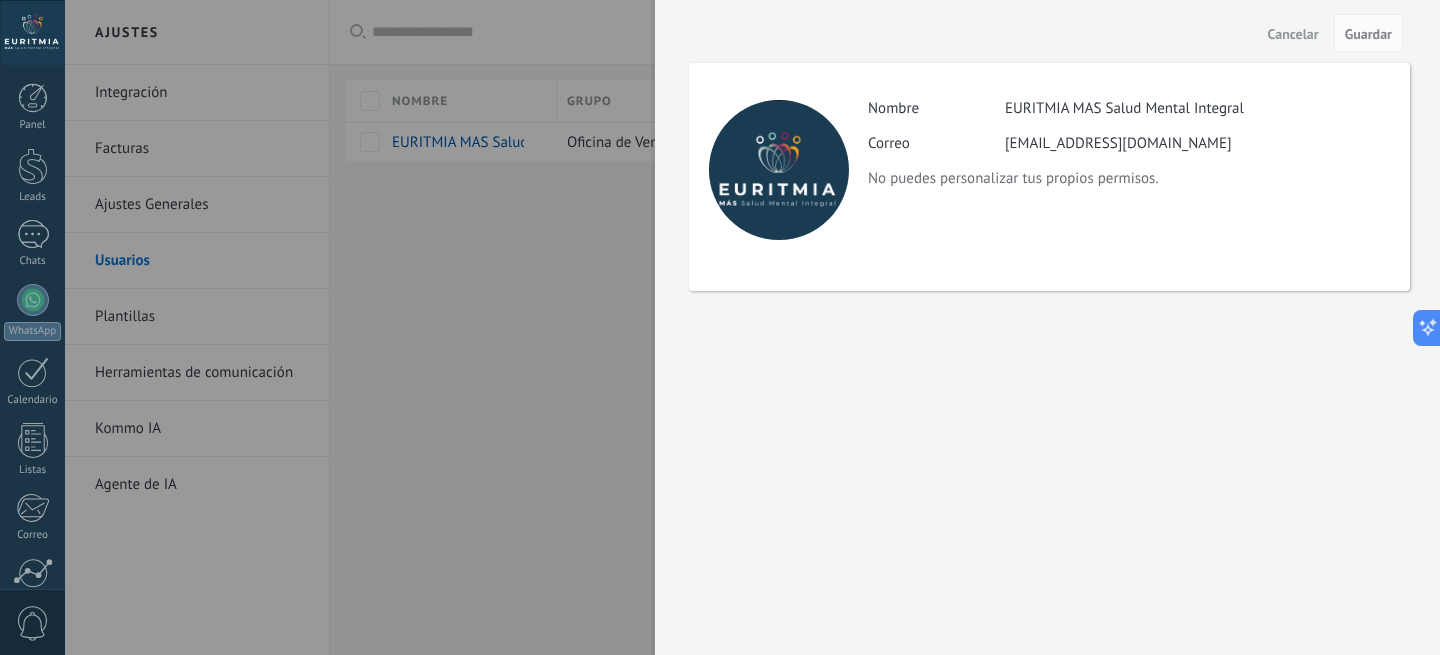 click at bounding box center [720, 327] 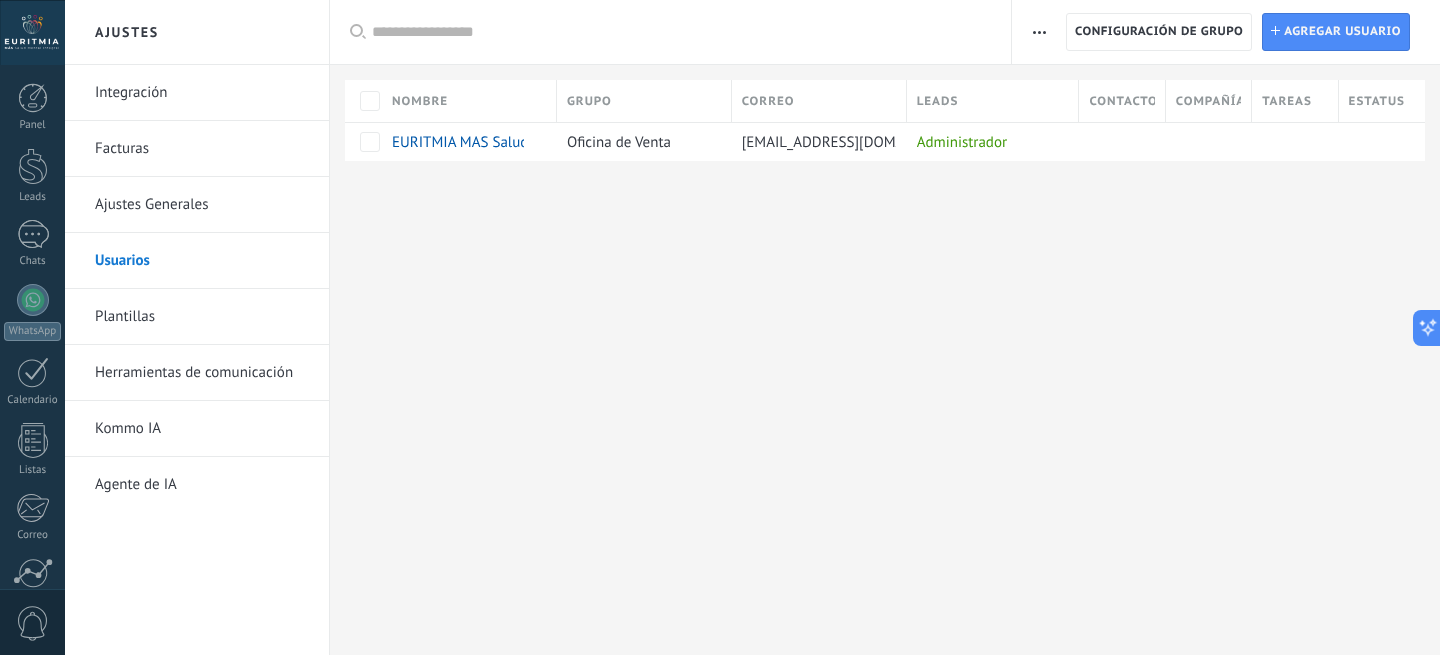 click on "Agente de IA" at bounding box center (202, 485) 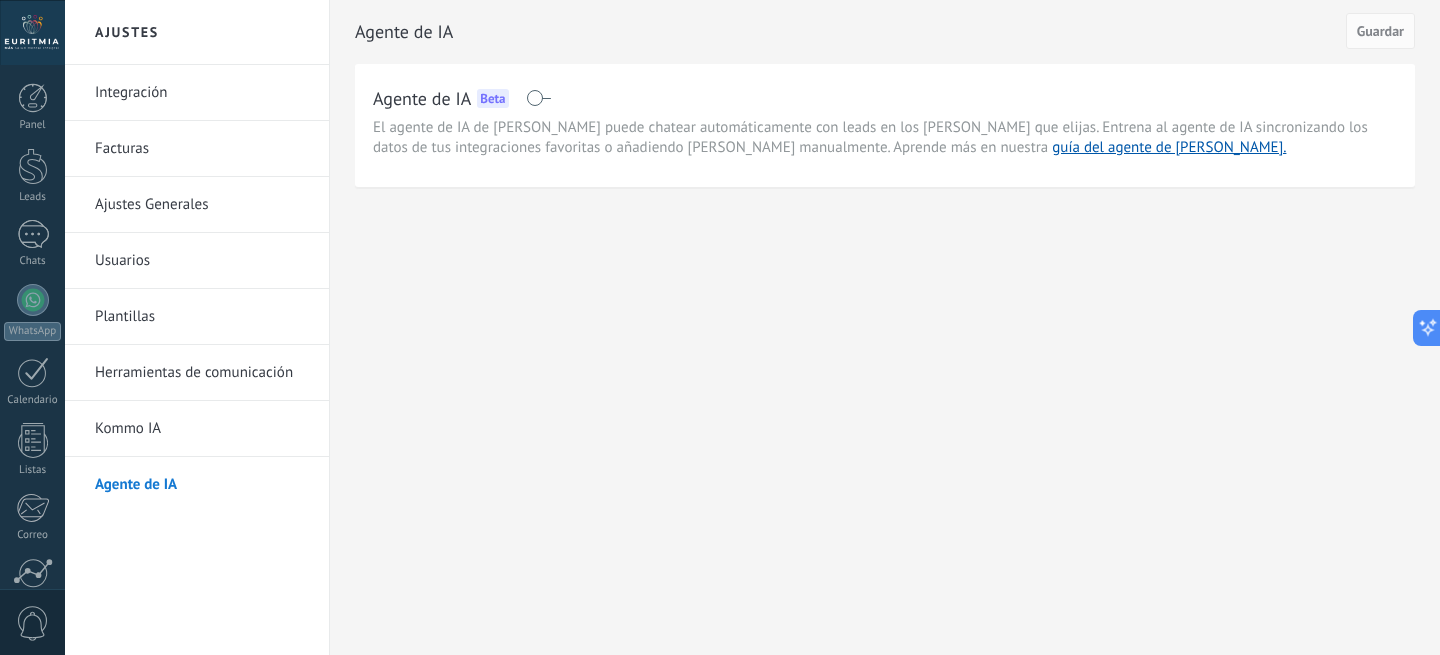 click on "Kommo IA" at bounding box center (202, 429) 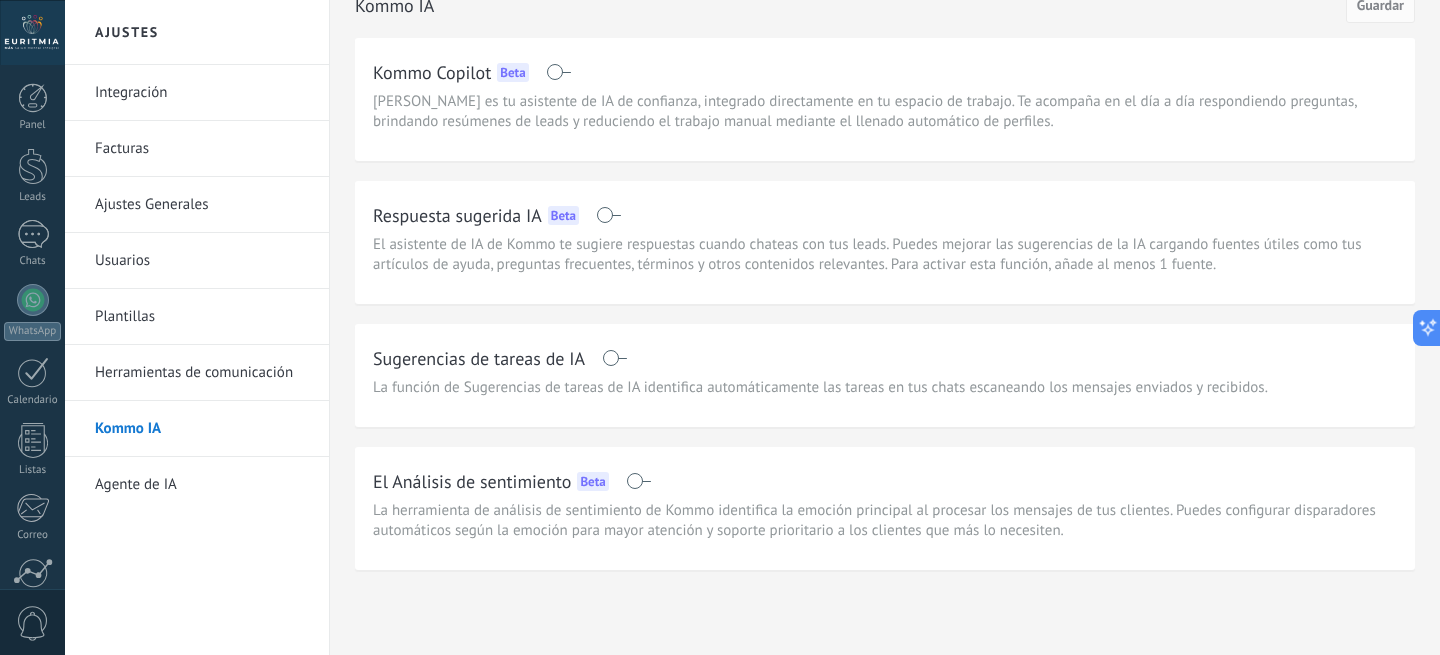 scroll, scrollTop: 0, scrollLeft: 0, axis: both 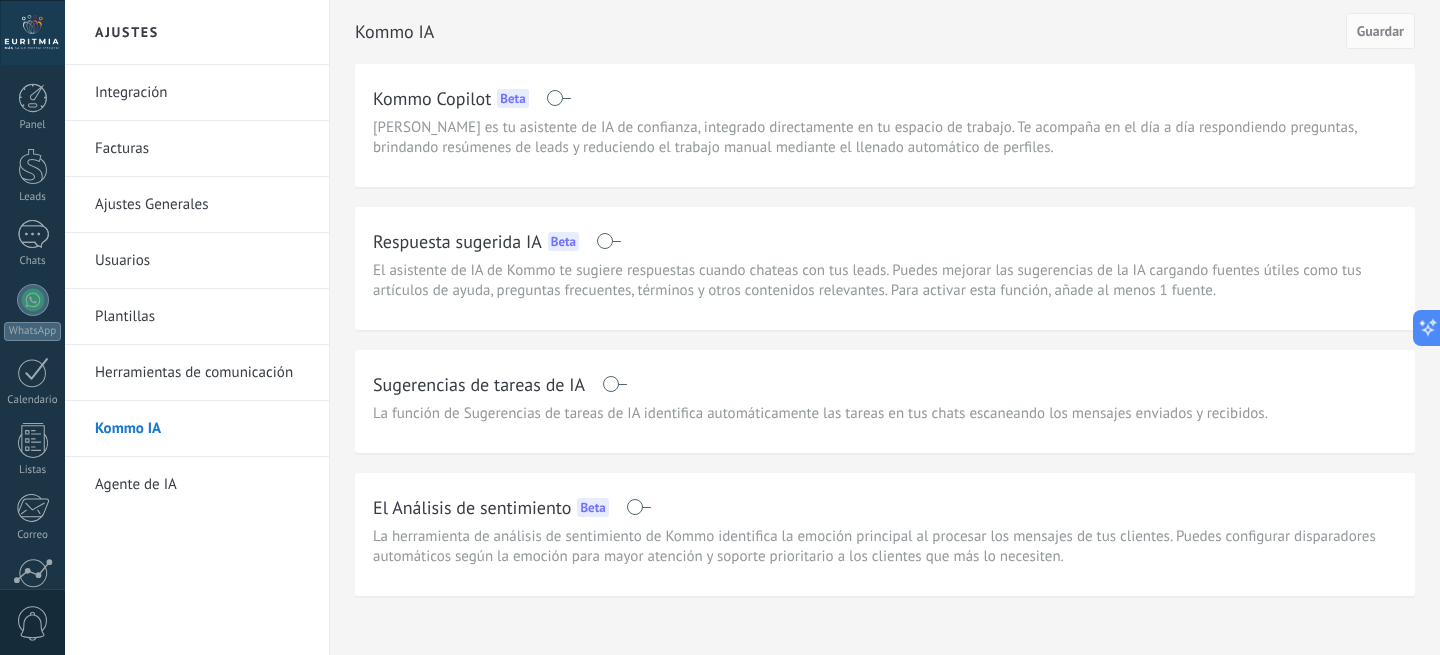 click on "Integración" at bounding box center [202, 93] 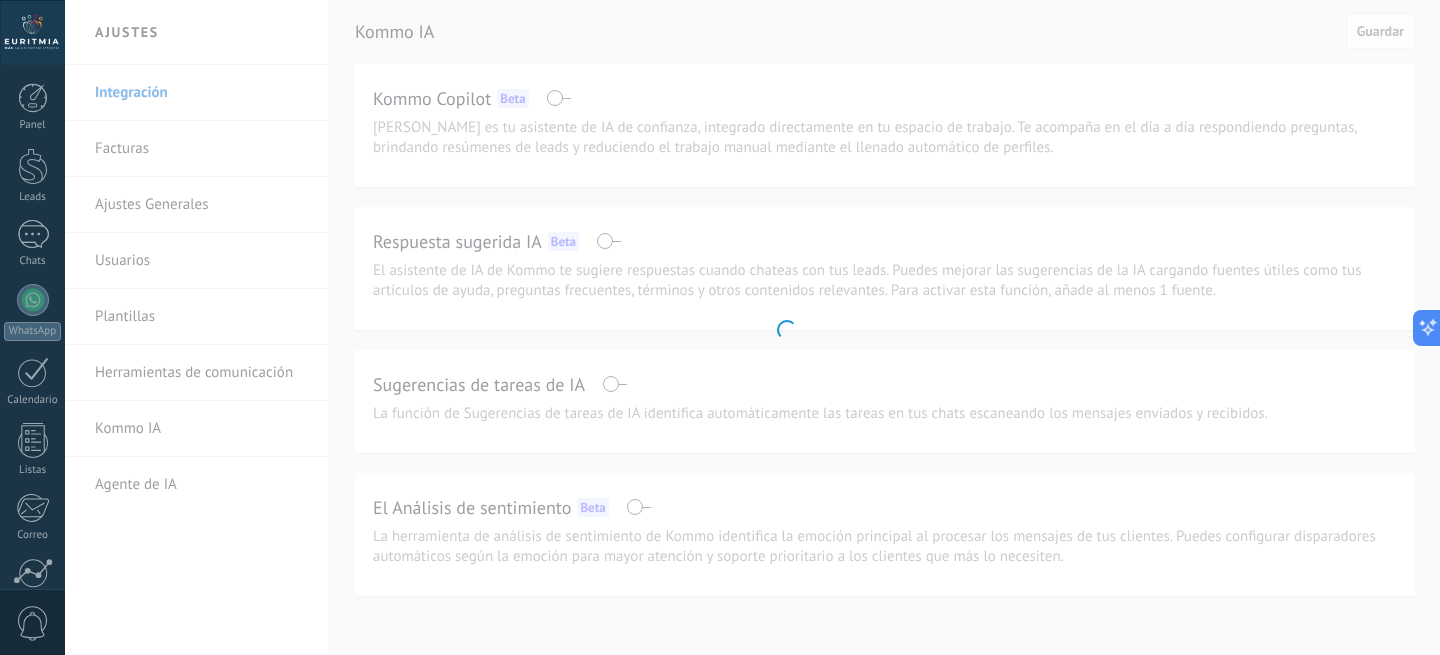 scroll, scrollTop: 177, scrollLeft: 0, axis: vertical 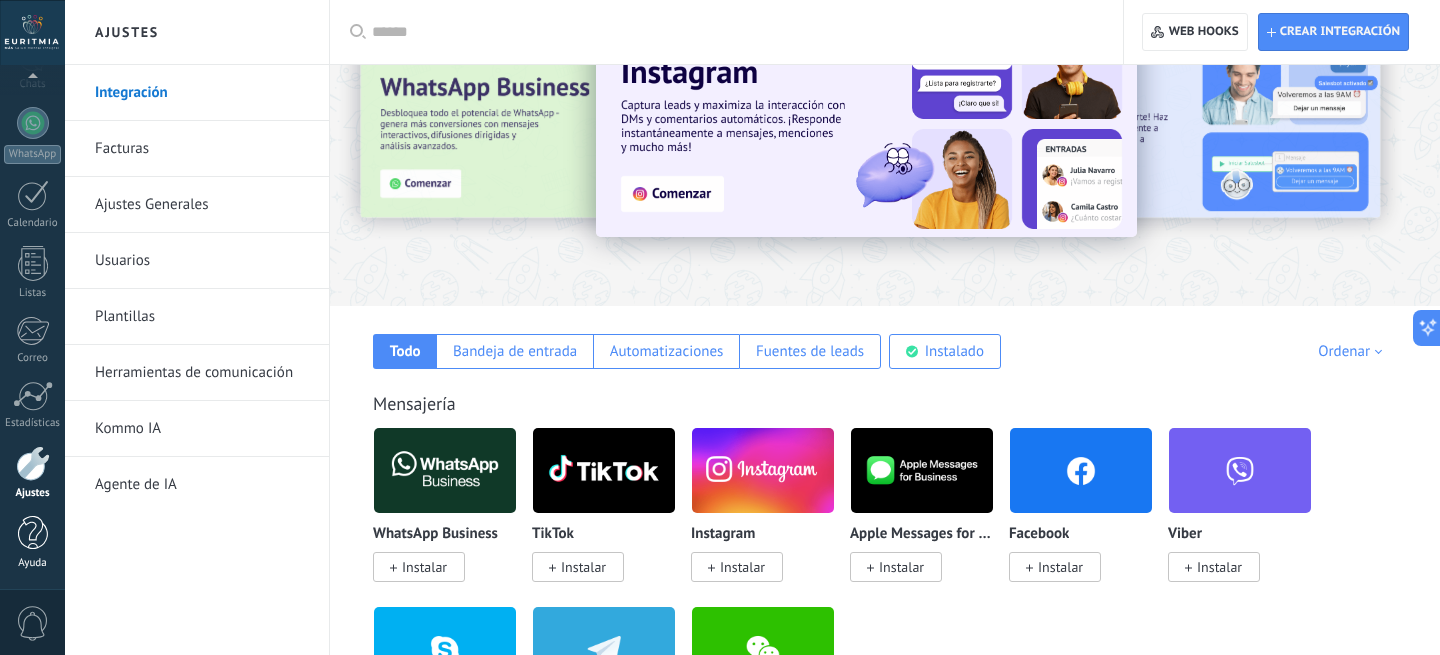click at bounding box center [33, 533] 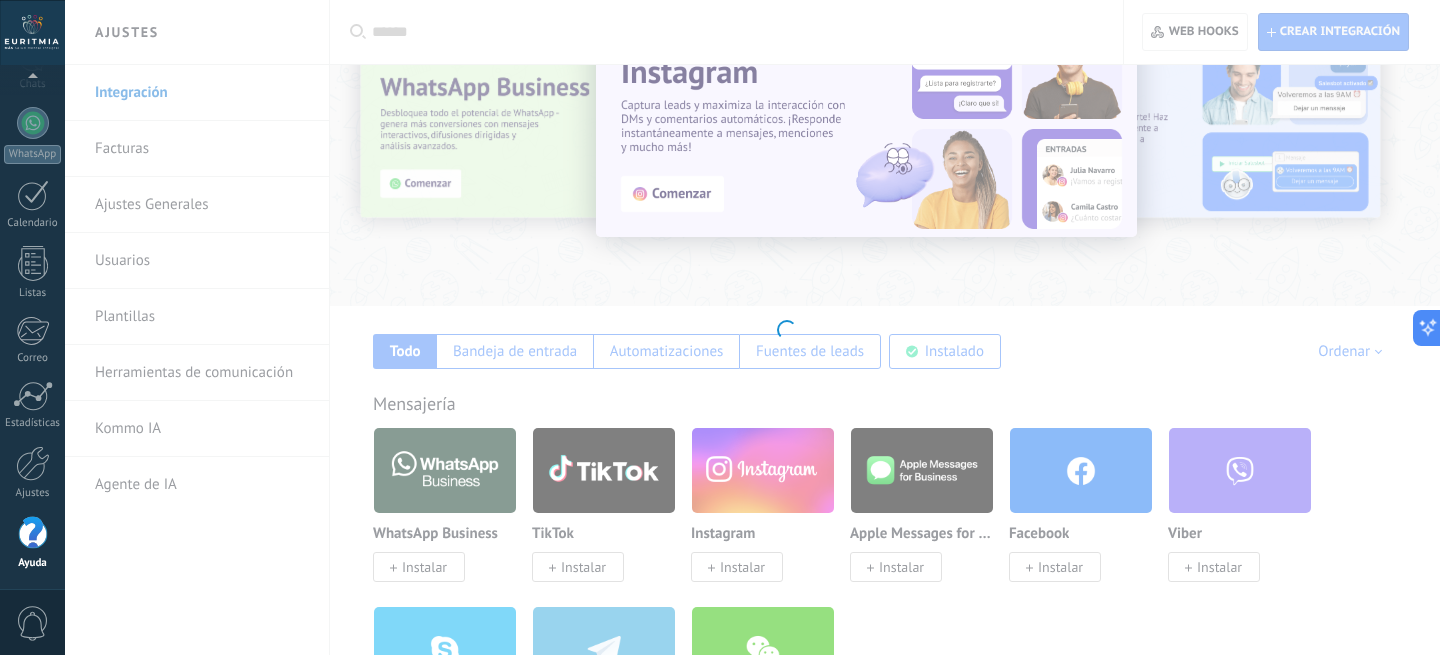 scroll, scrollTop: 0, scrollLeft: 0, axis: both 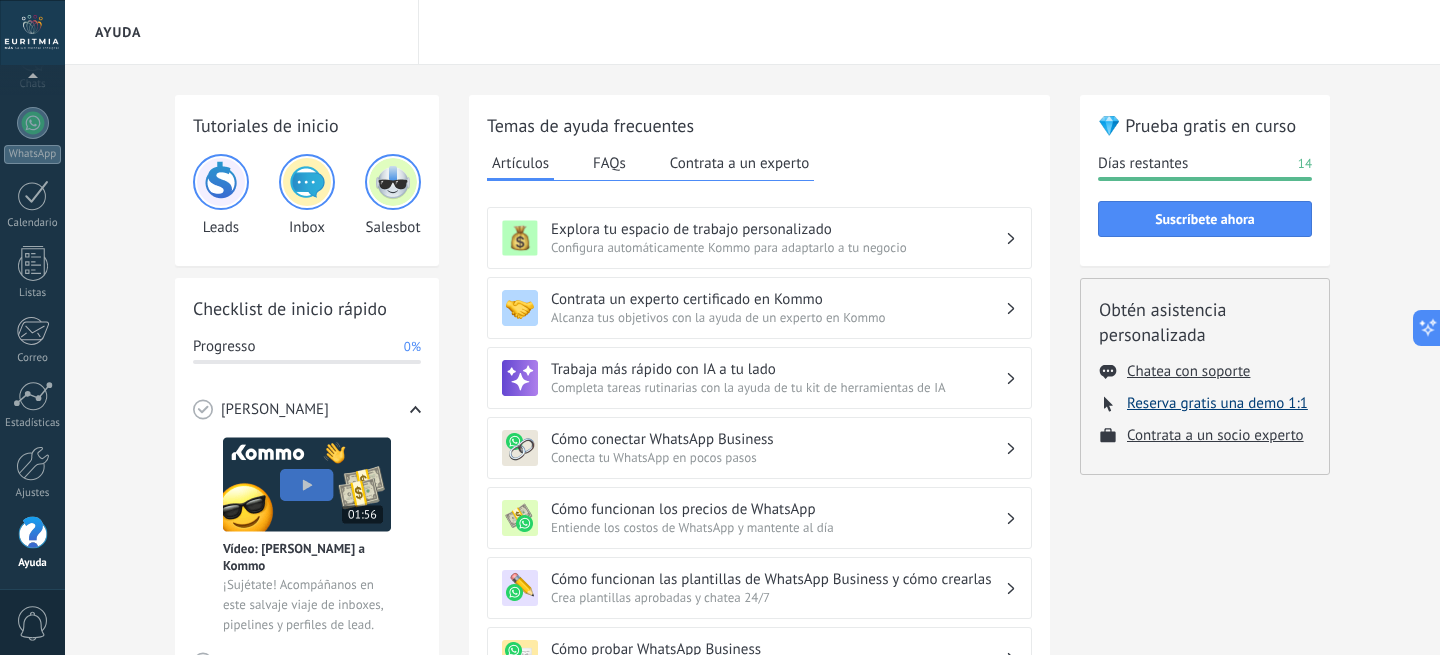 click on "Reserva gratis una demo 1:1" at bounding box center [1217, 403] 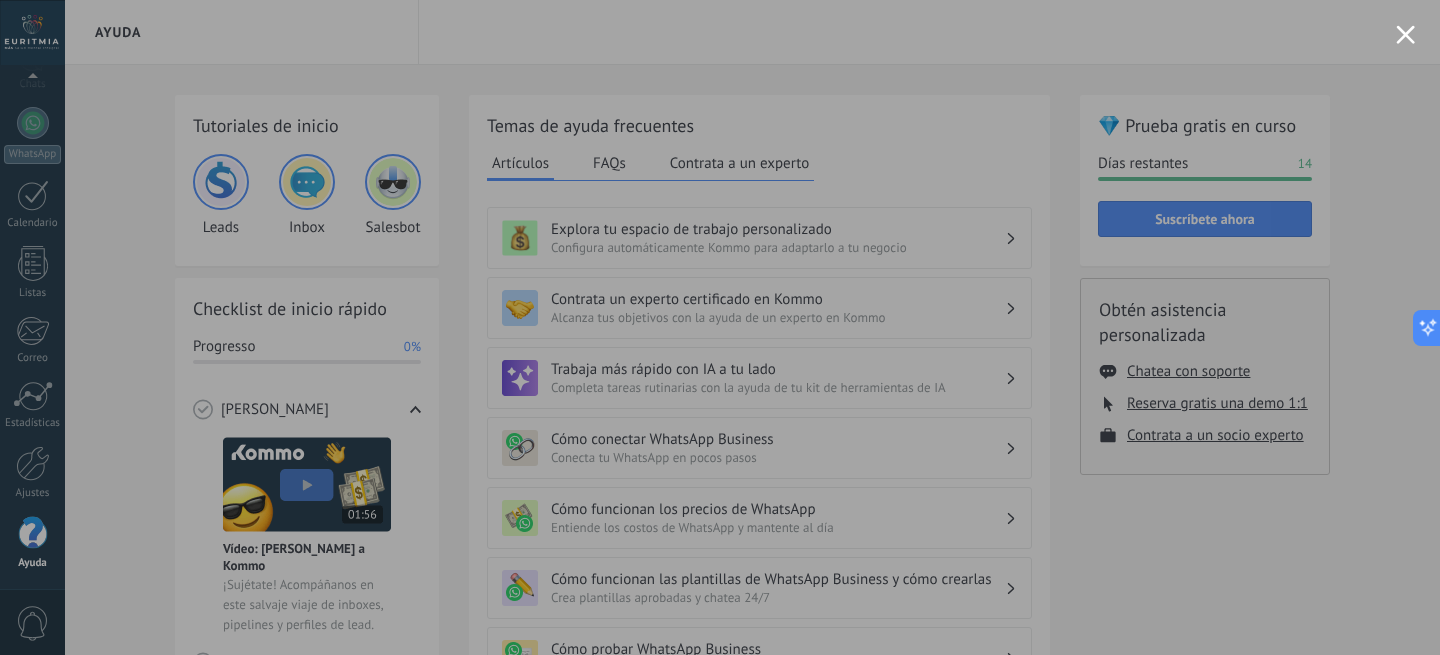 click at bounding box center (1405, 34) 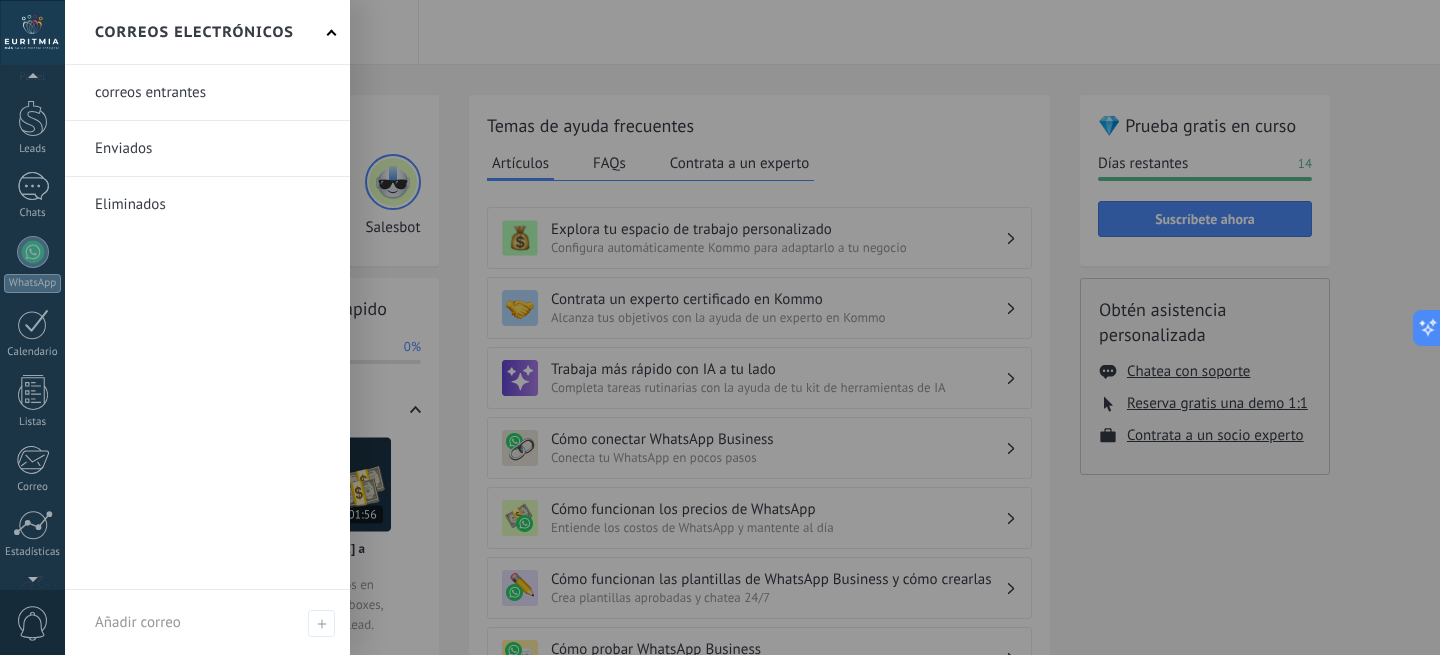 scroll, scrollTop: 177, scrollLeft: 0, axis: vertical 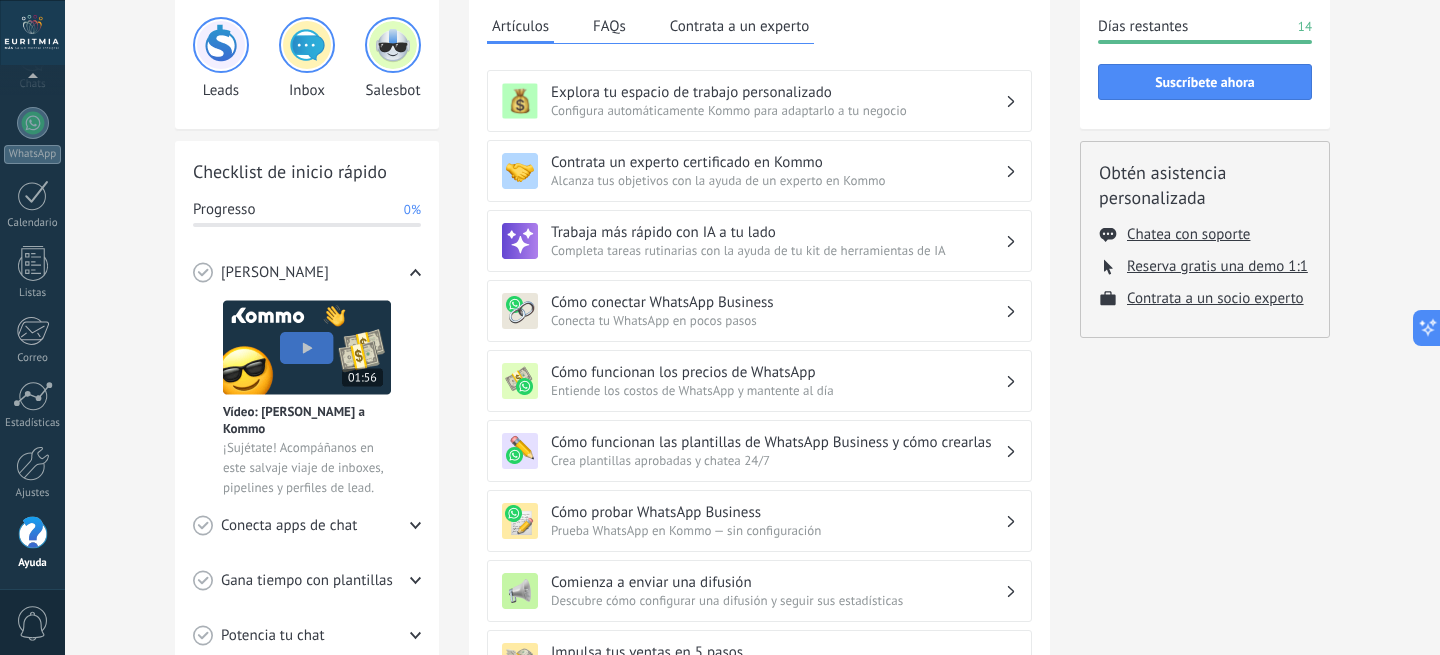 click on "0" at bounding box center [33, 623] 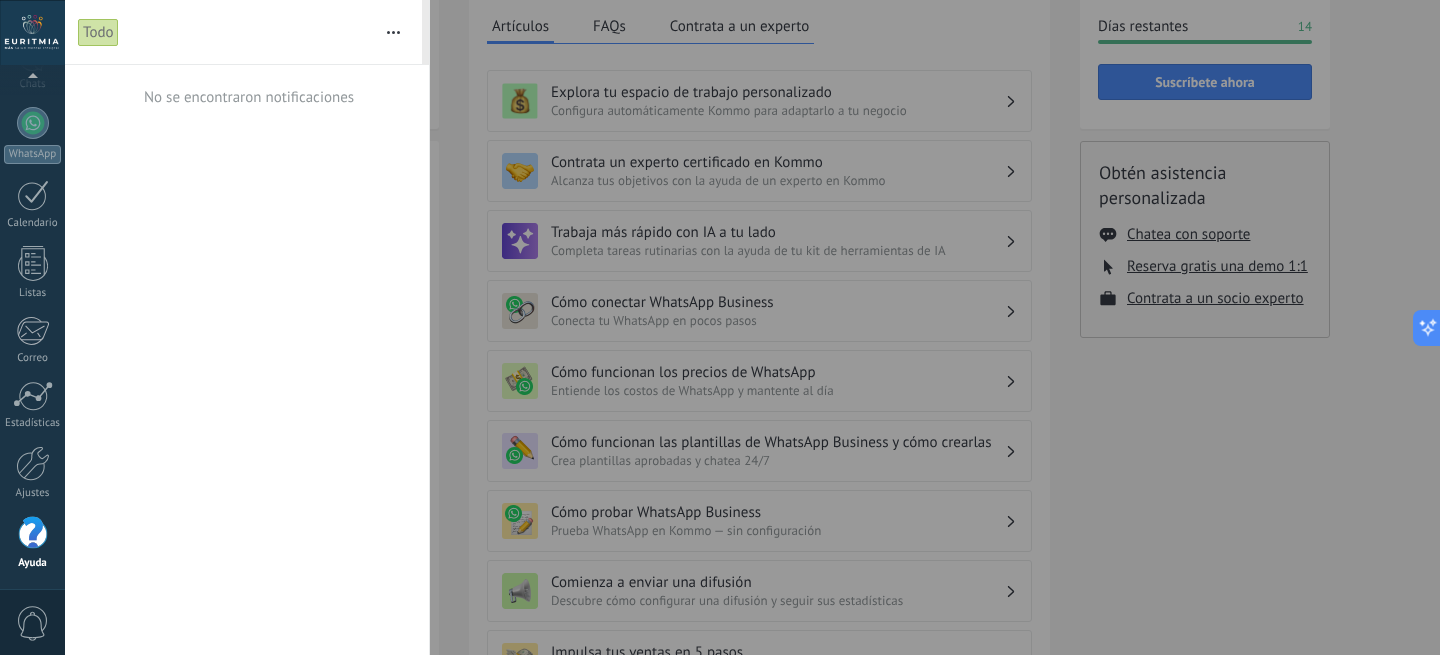 click at bounding box center (720, 327) 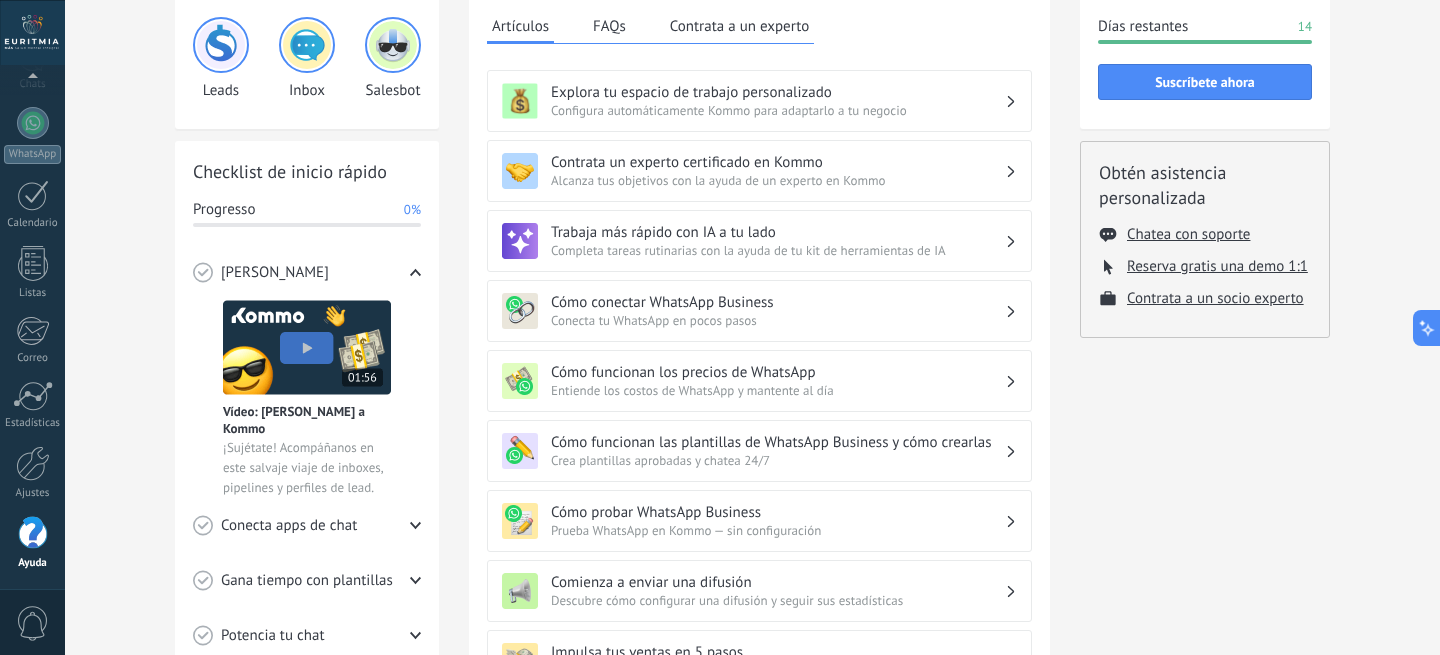 scroll, scrollTop: 0, scrollLeft: 0, axis: both 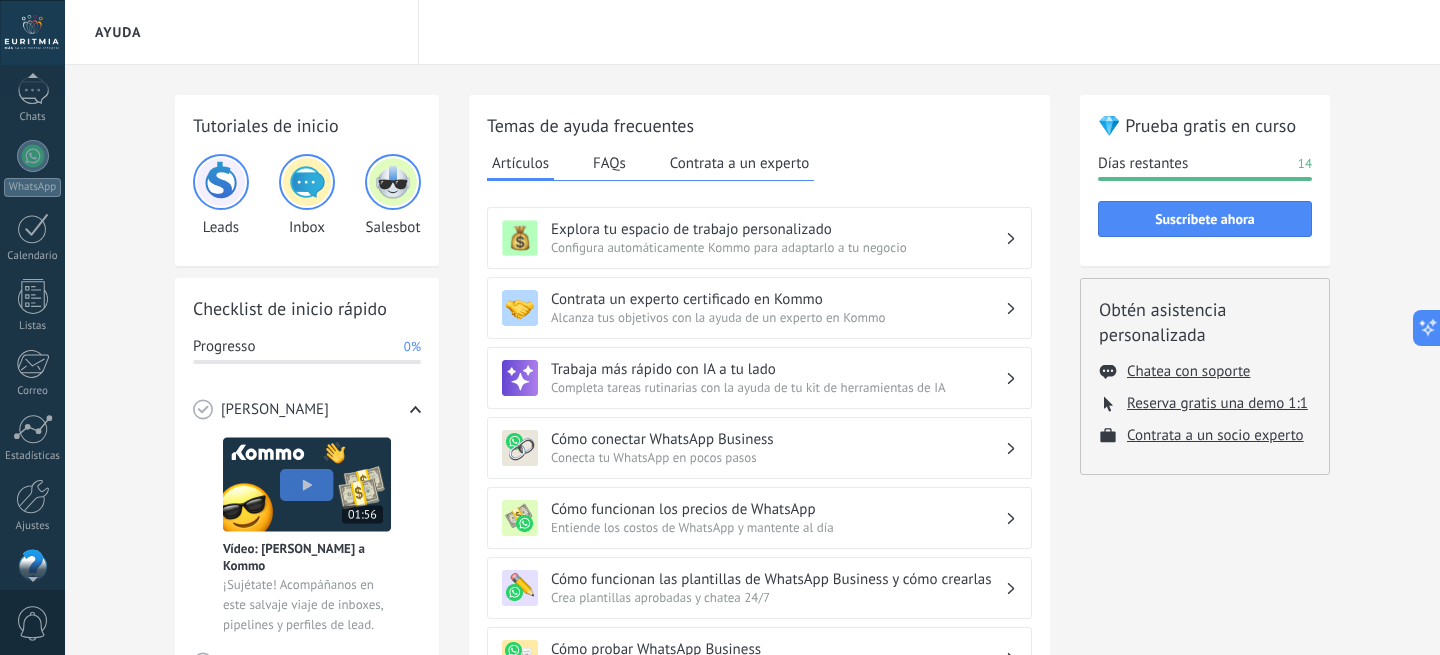 click at bounding box center [32, 32] 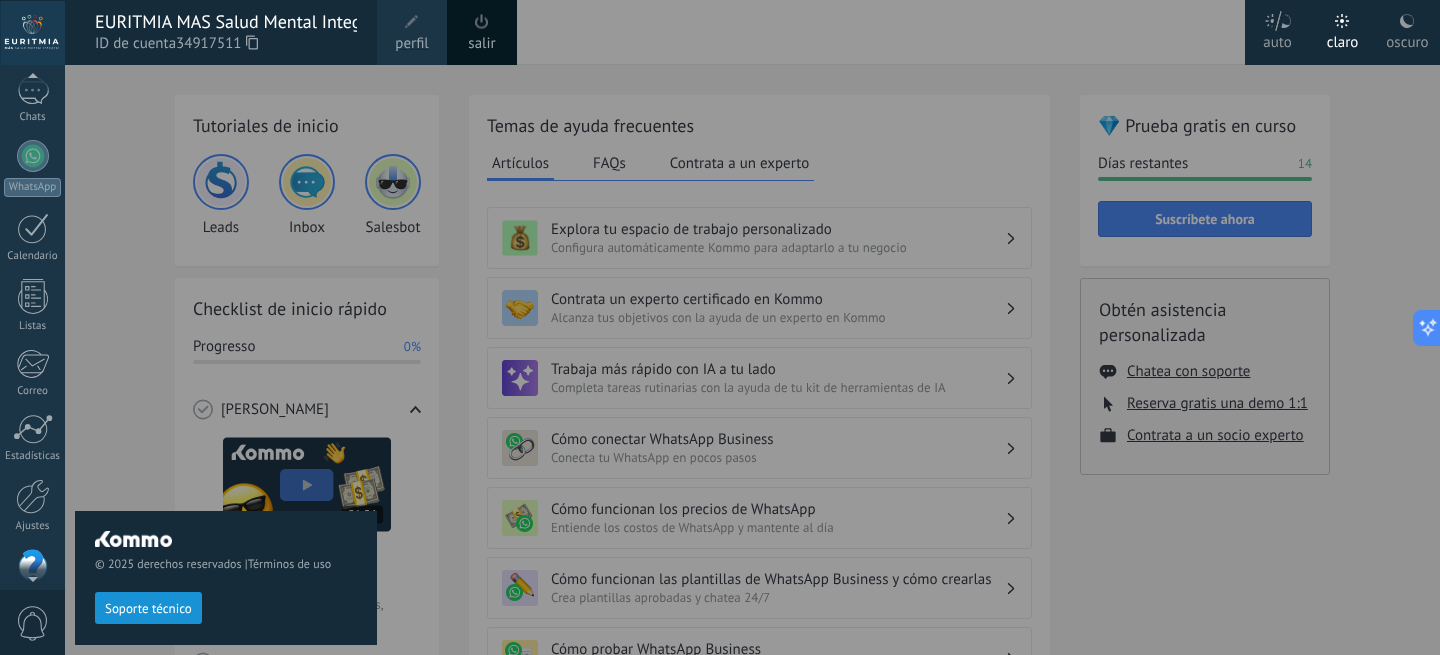 click on "salir" at bounding box center (481, 44) 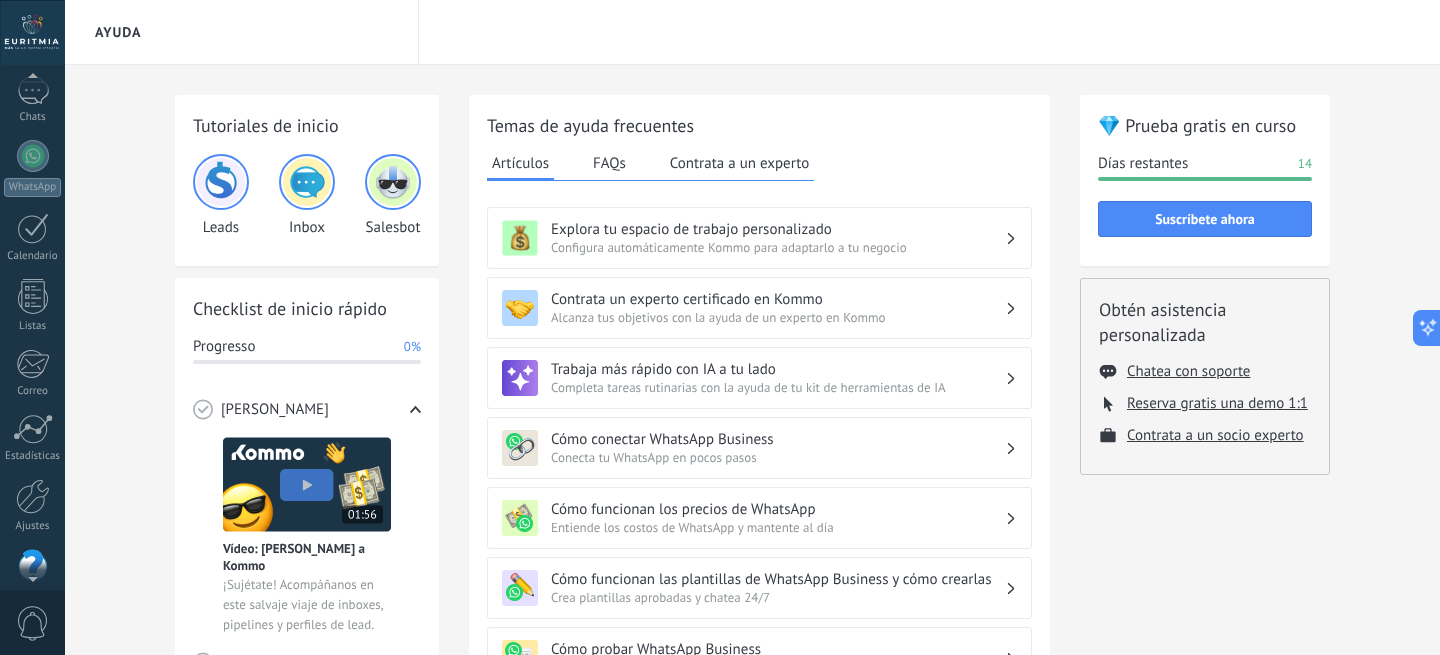 scroll, scrollTop: 177, scrollLeft: 0, axis: vertical 